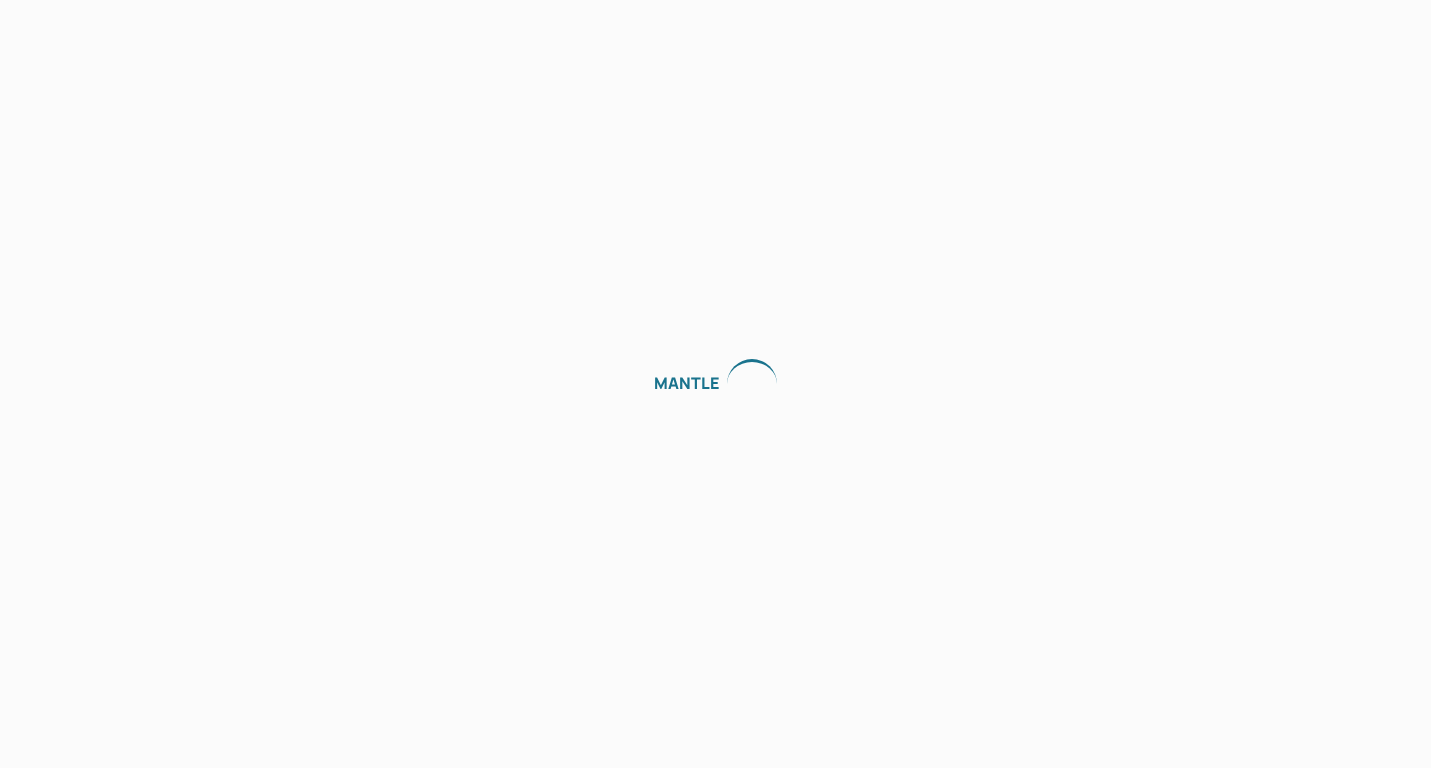 scroll, scrollTop: 0, scrollLeft: 0, axis: both 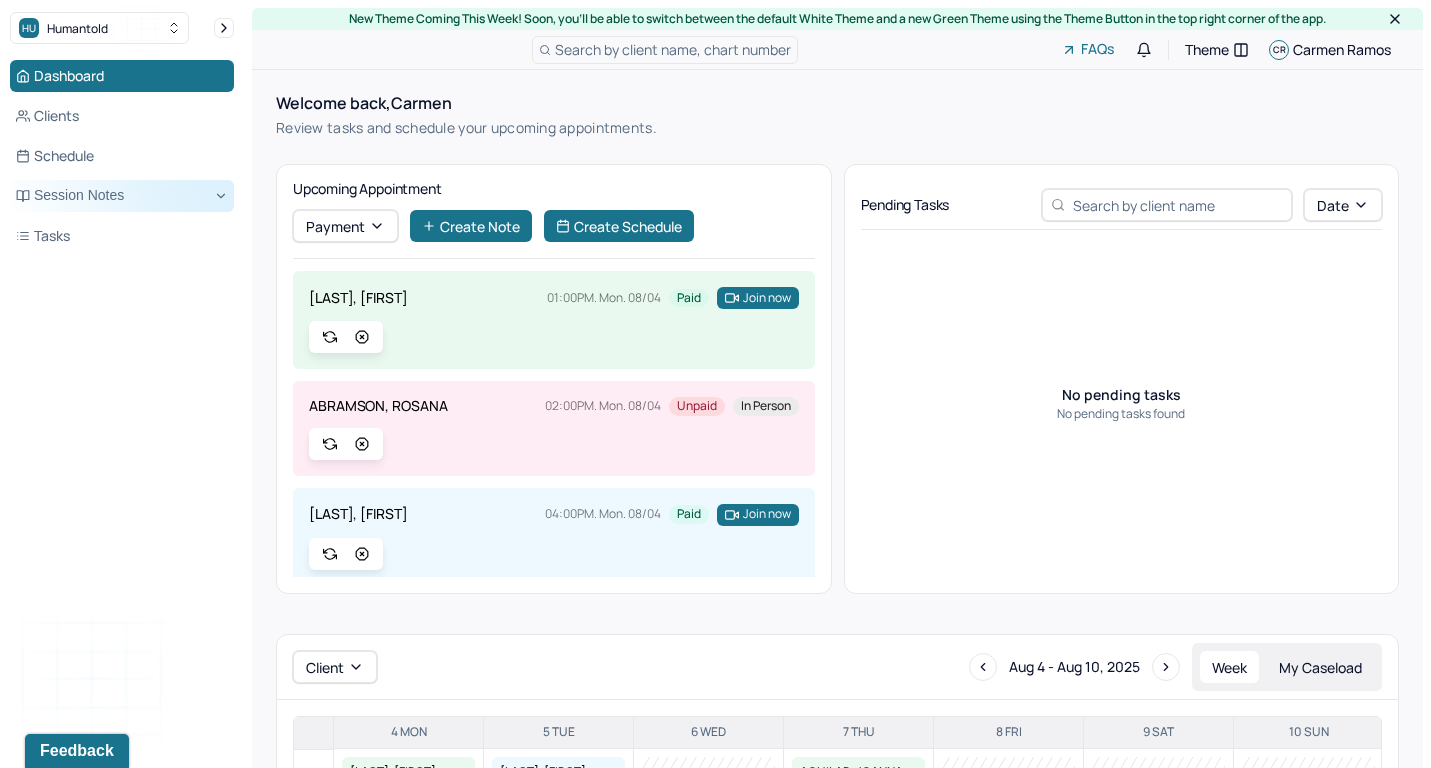click on "Session Notes" at bounding box center (122, 196) 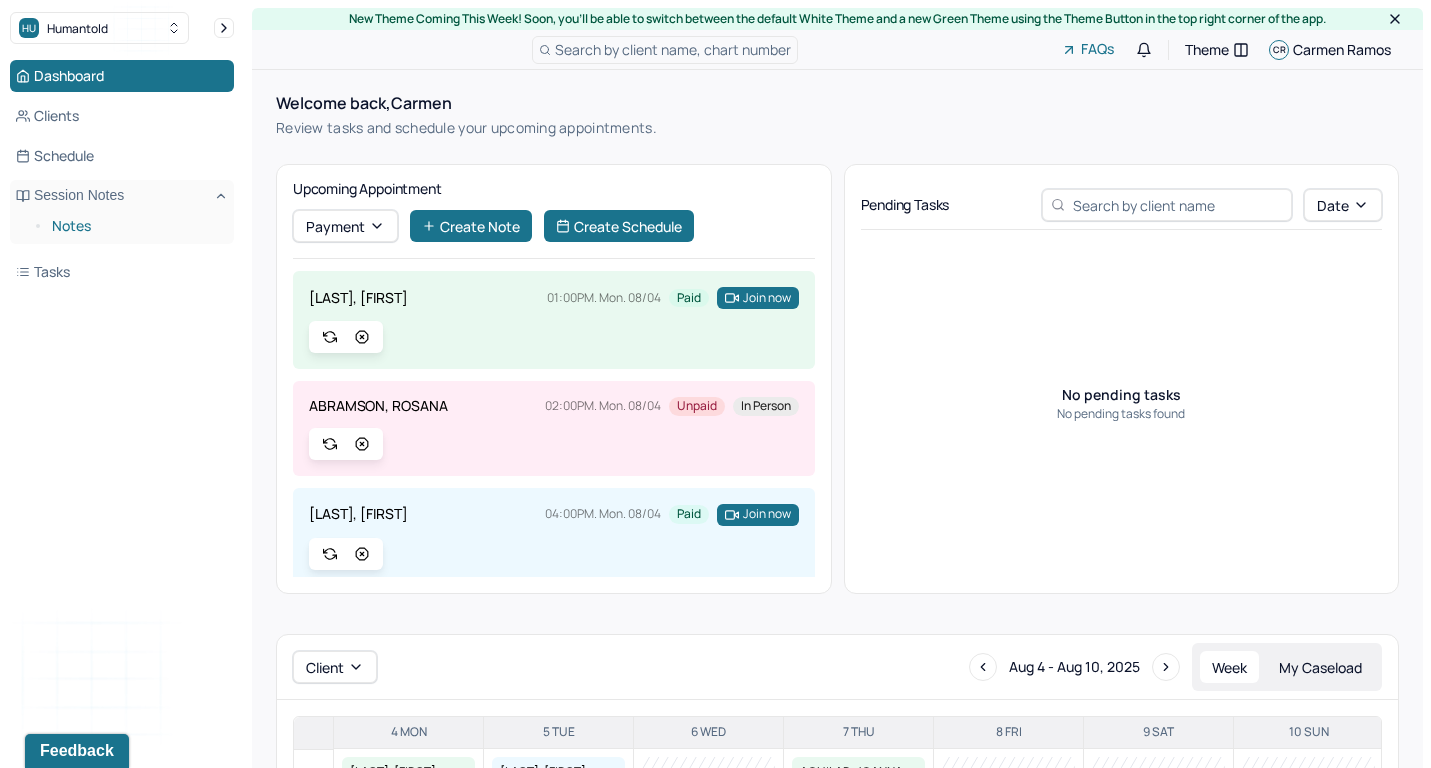 click on "Notes" at bounding box center [135, 226] 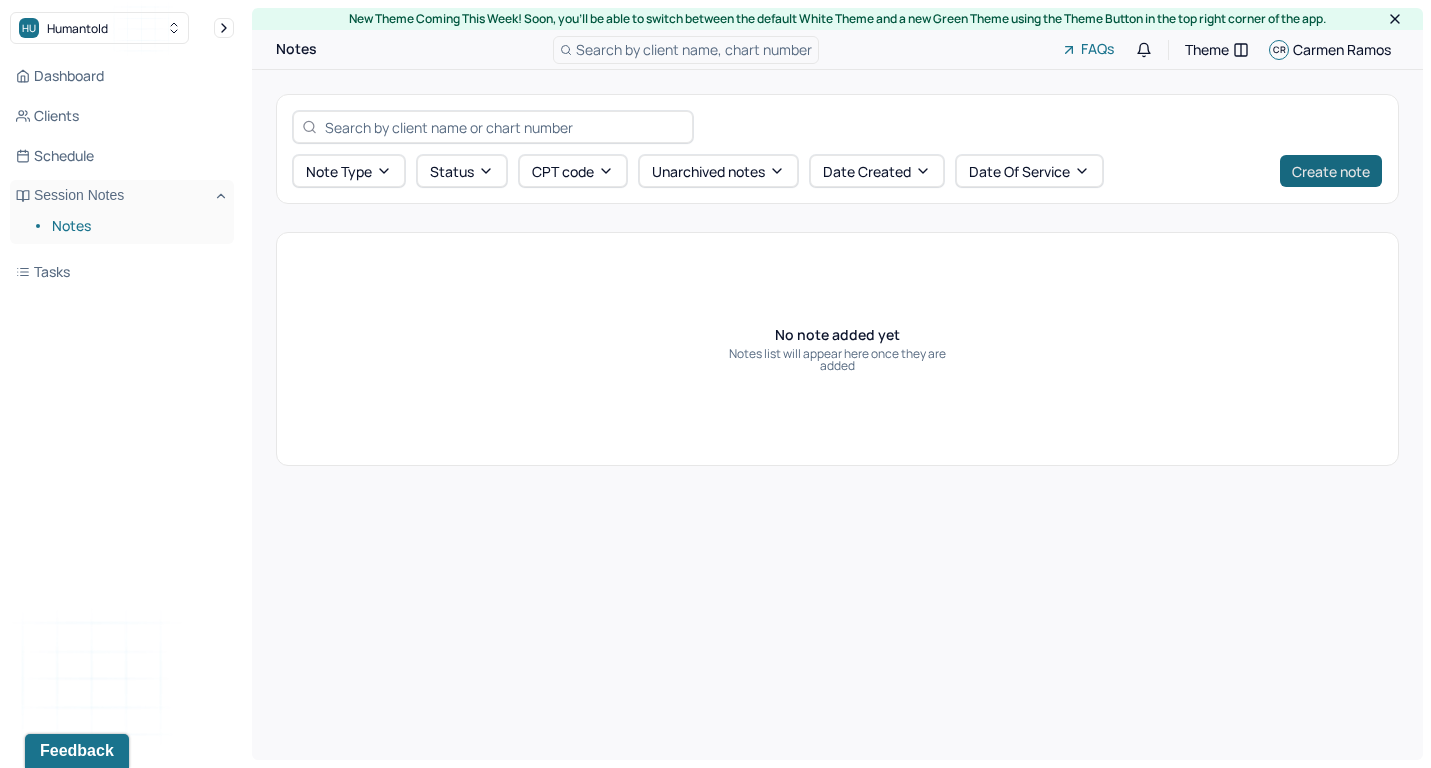 click on "Create note" at bounding box center [1331, 171] 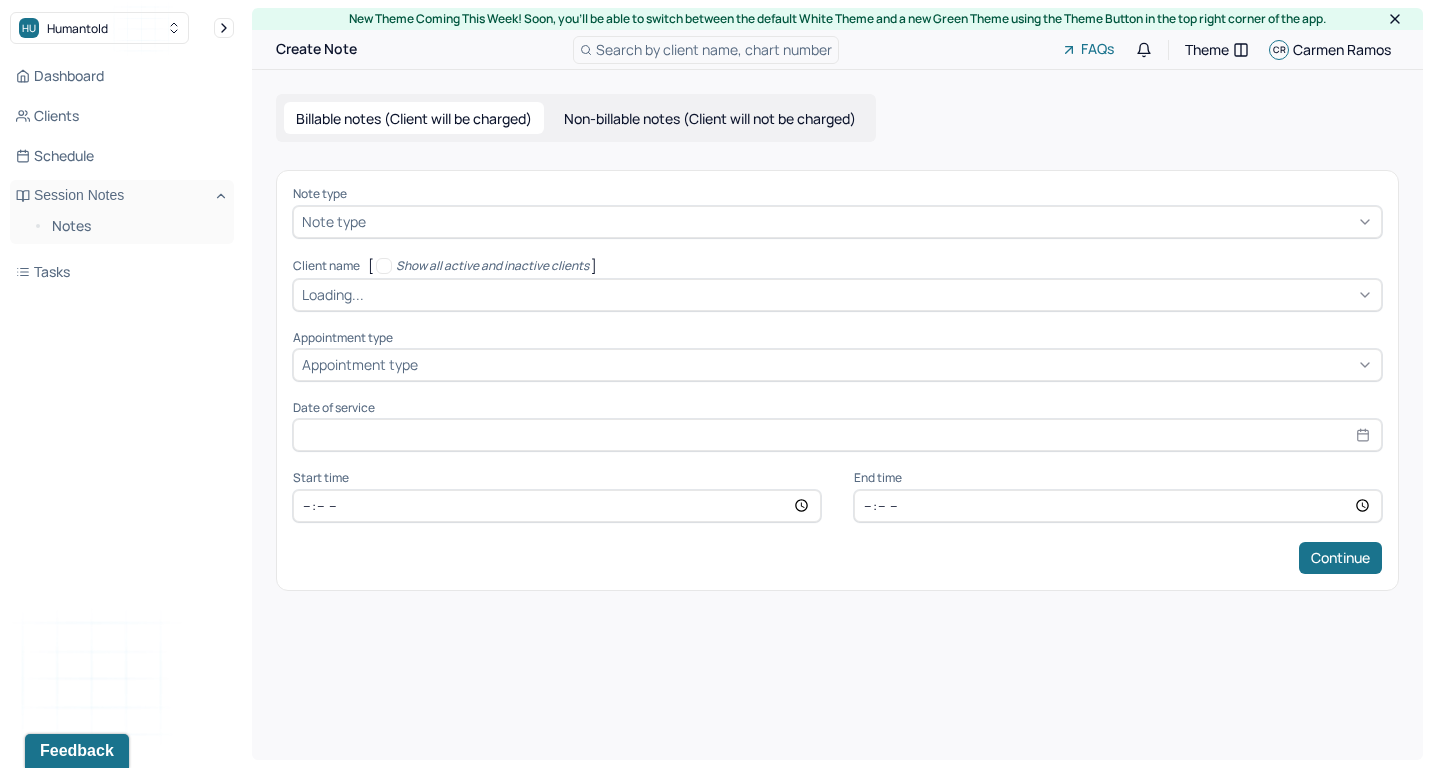 click on "Non-billable notes (Client will not be charged)" at bounding box center [710, 118] 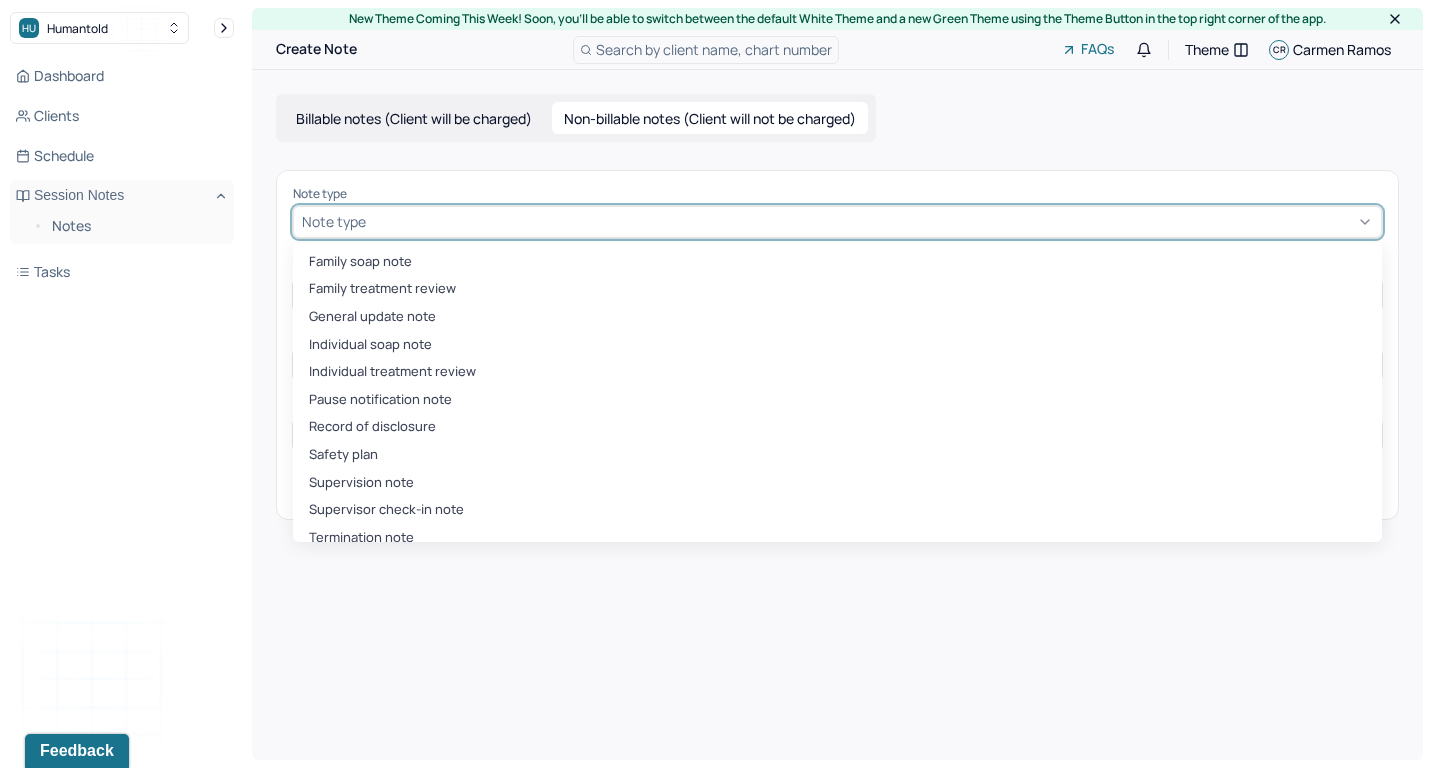 click at bounding box center [871, 221] 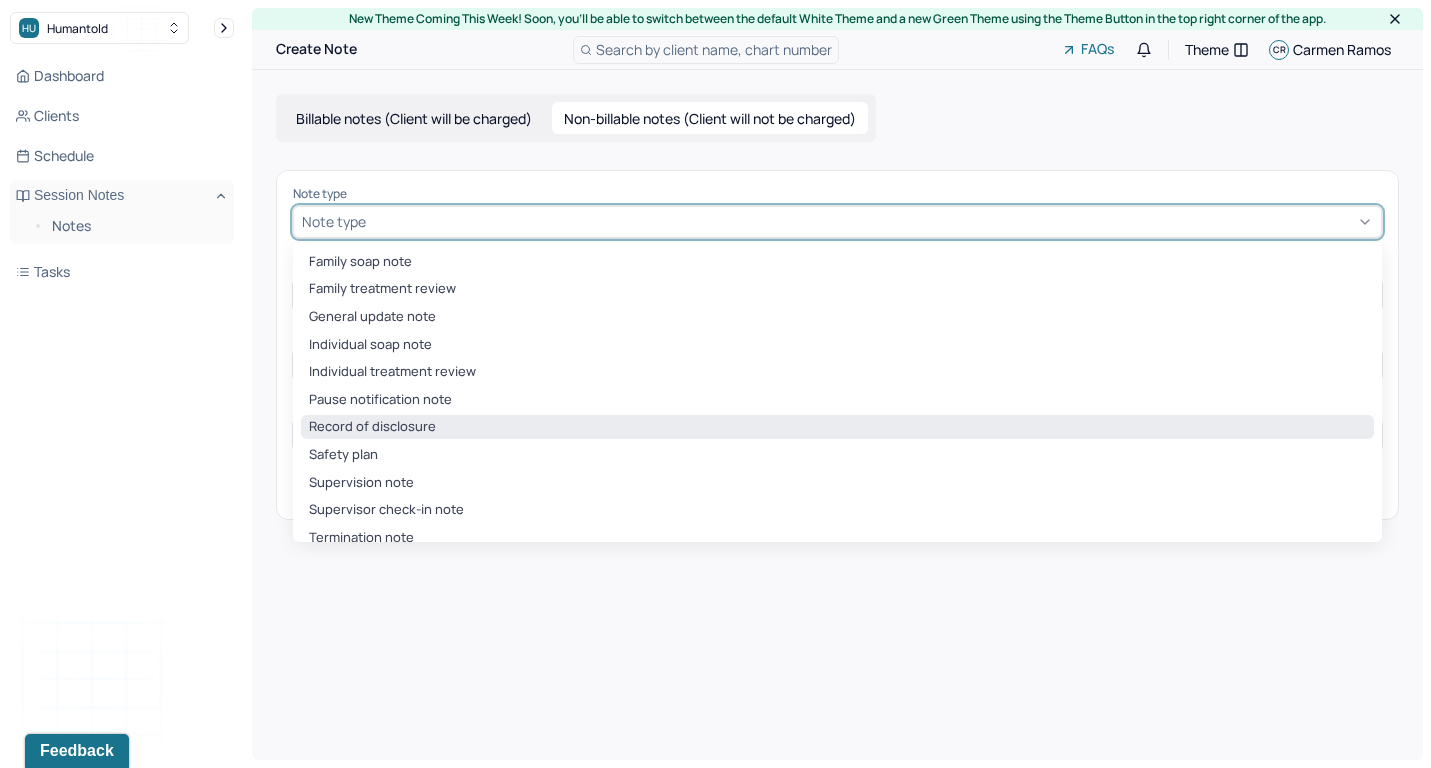 click on "Record of disclosure" at bounding box center (837, 427) 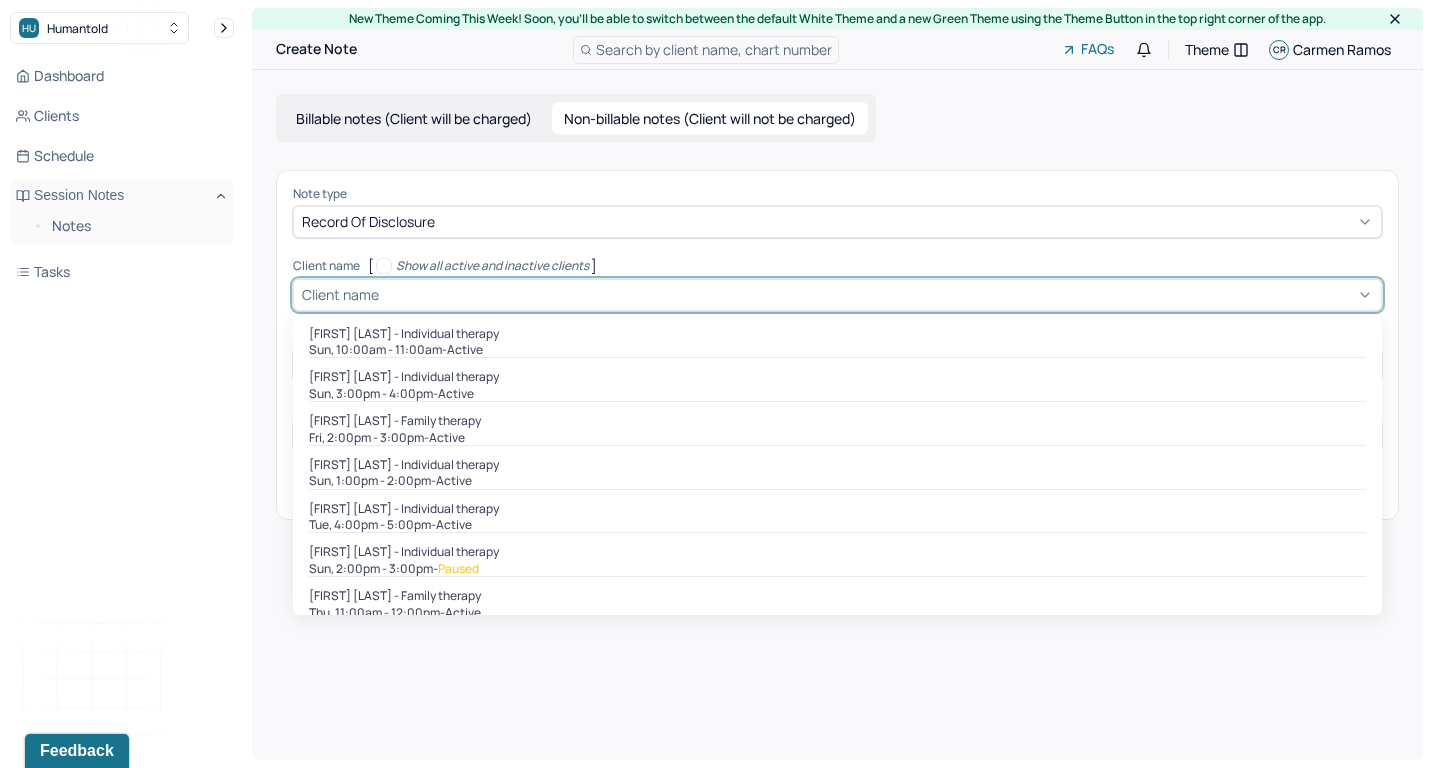 click on "Client name" at bounding box center [837, 295] 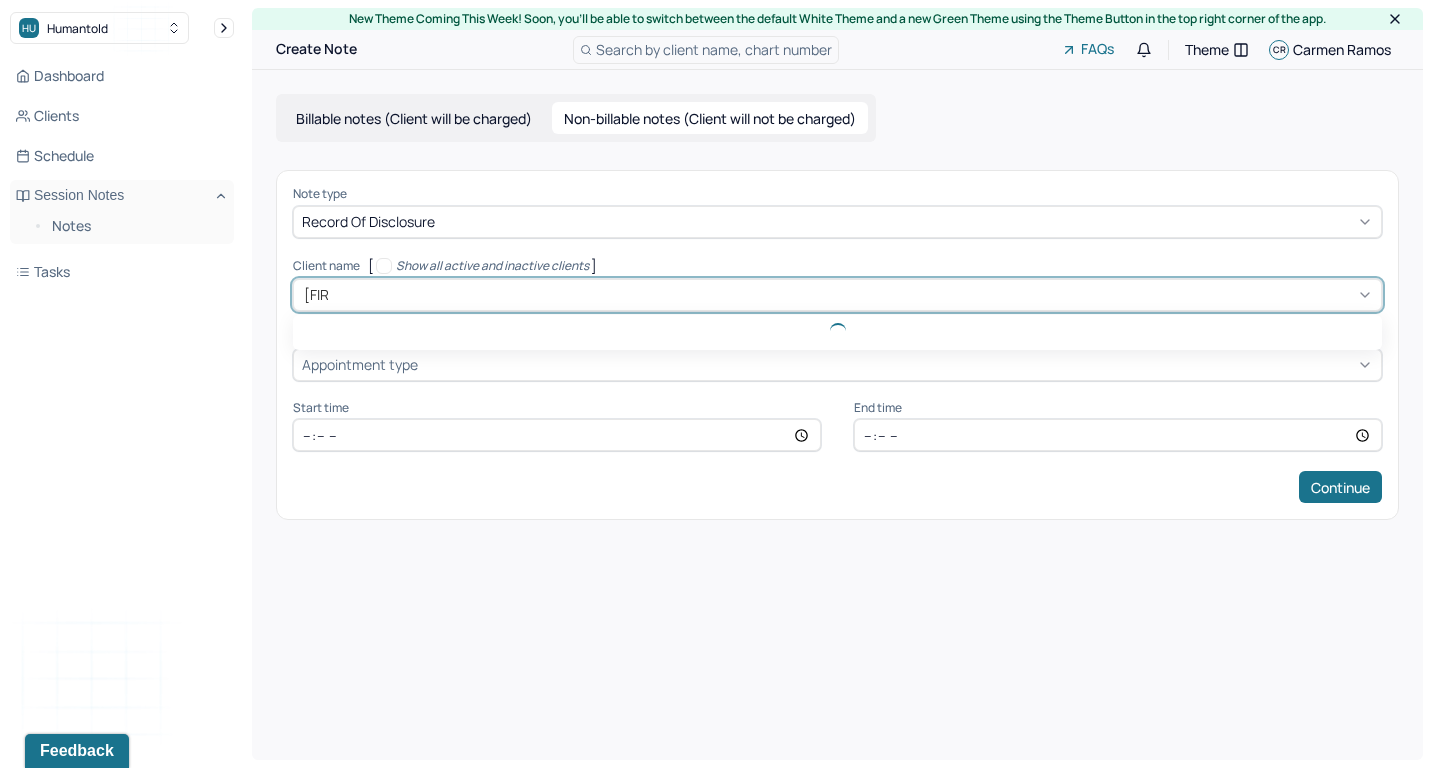 type on "[FIRST]" 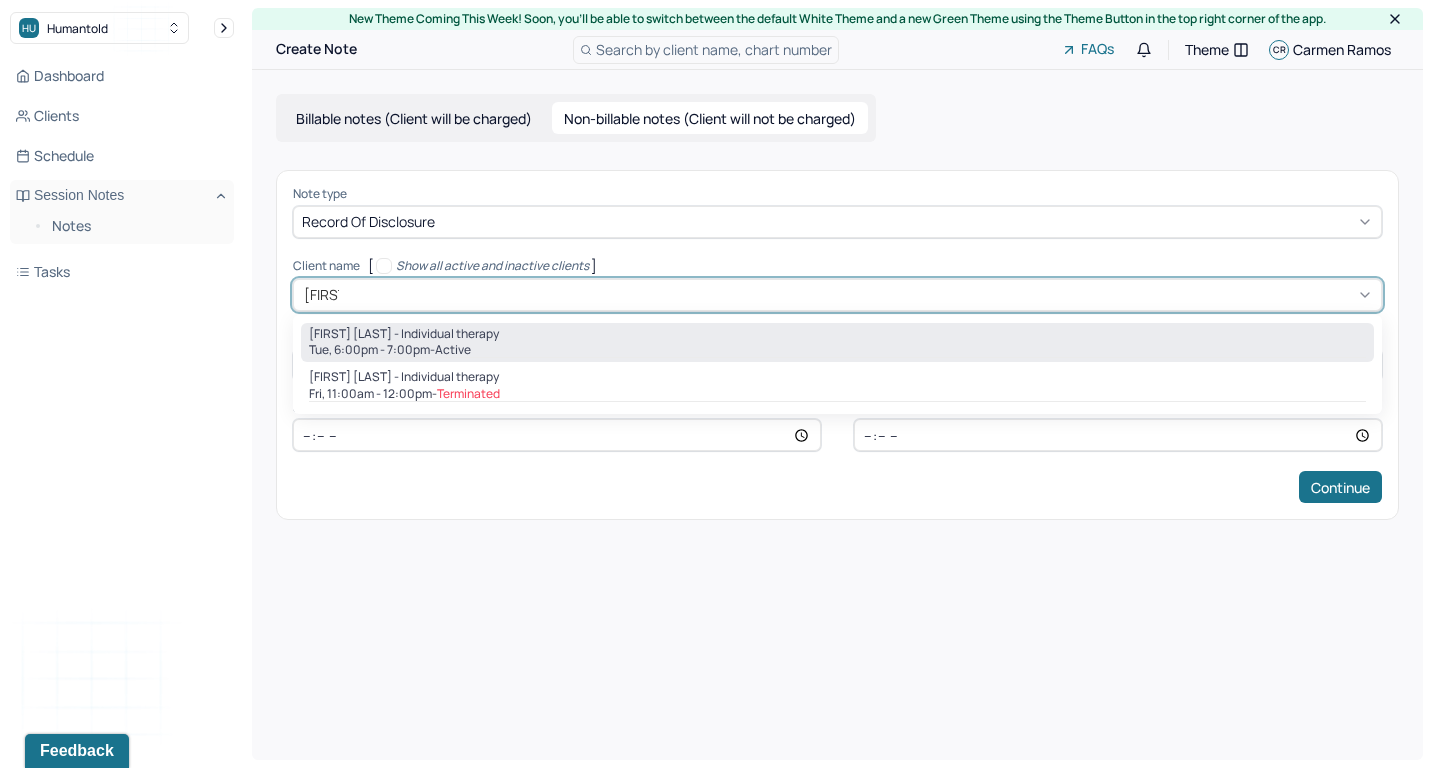 click on "active" at bounding box center [453, 350] 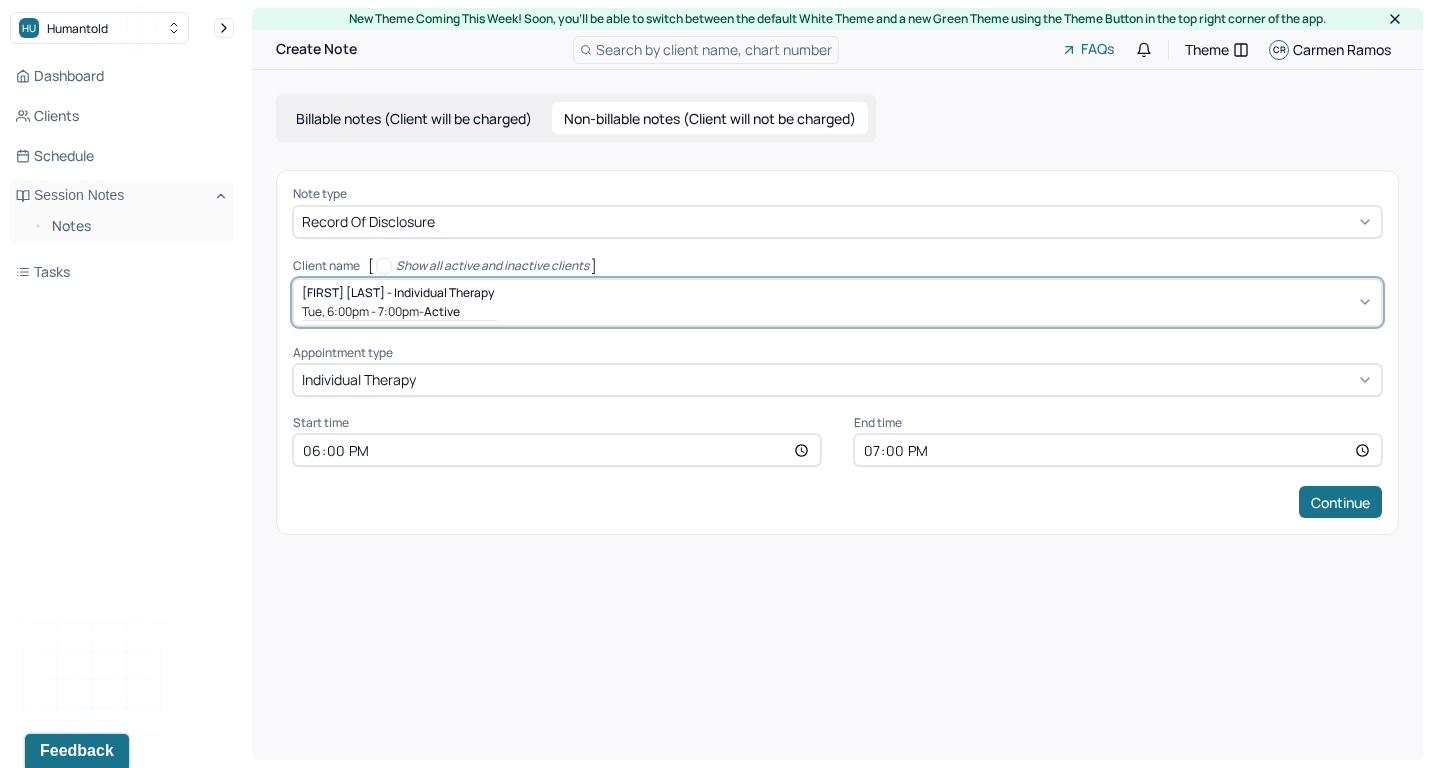 click on "18:00" at bounding box center (557, 450) 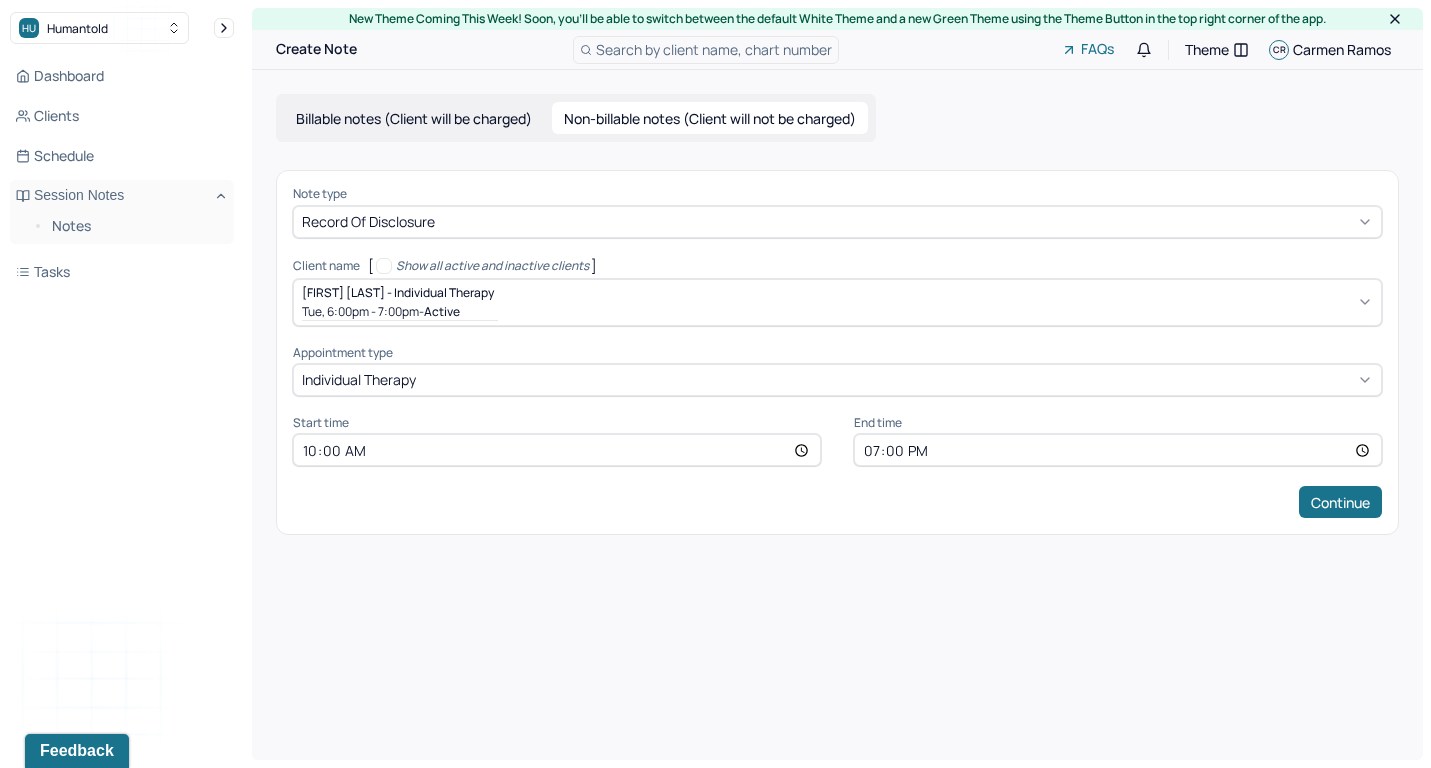 type on "10:03" 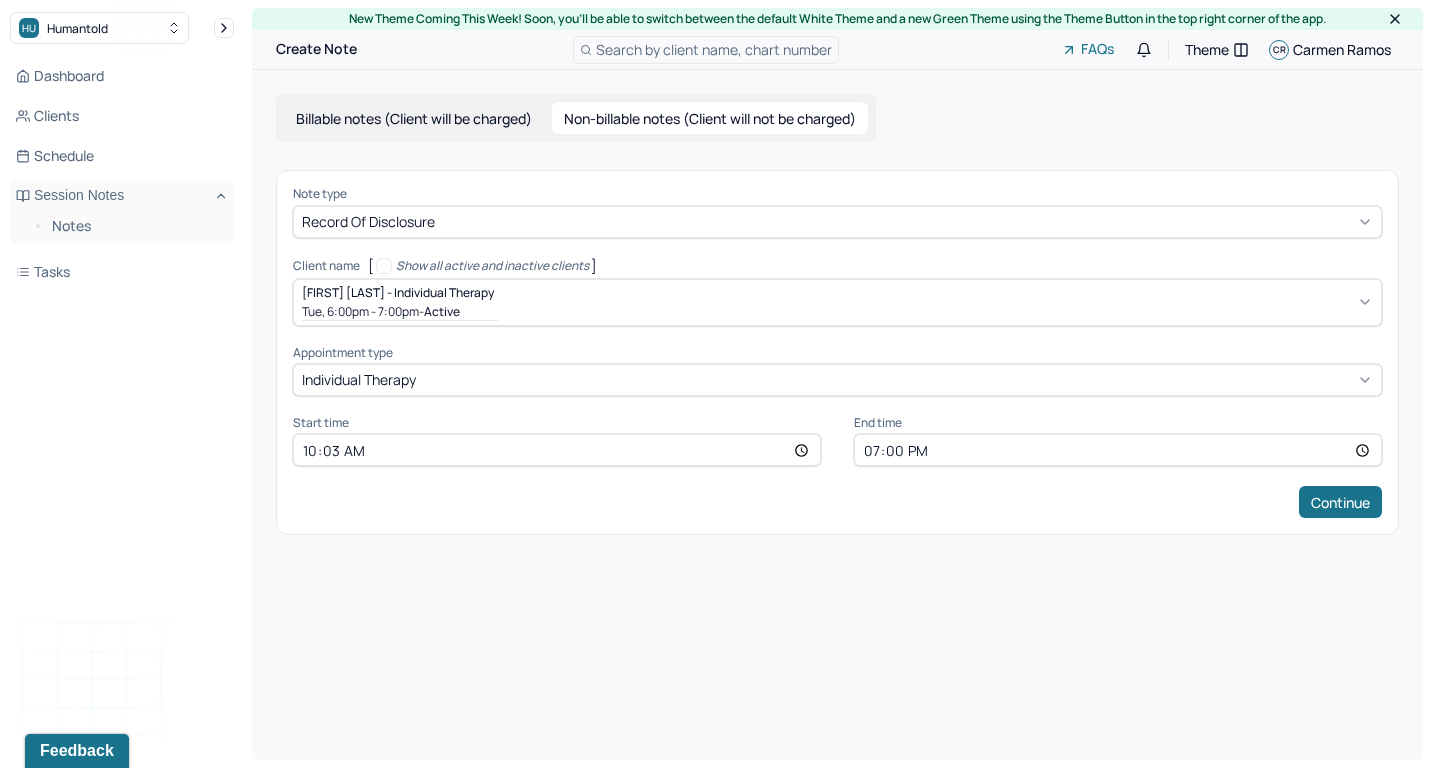 click on "19:00" at bounding box center (1118, 450) 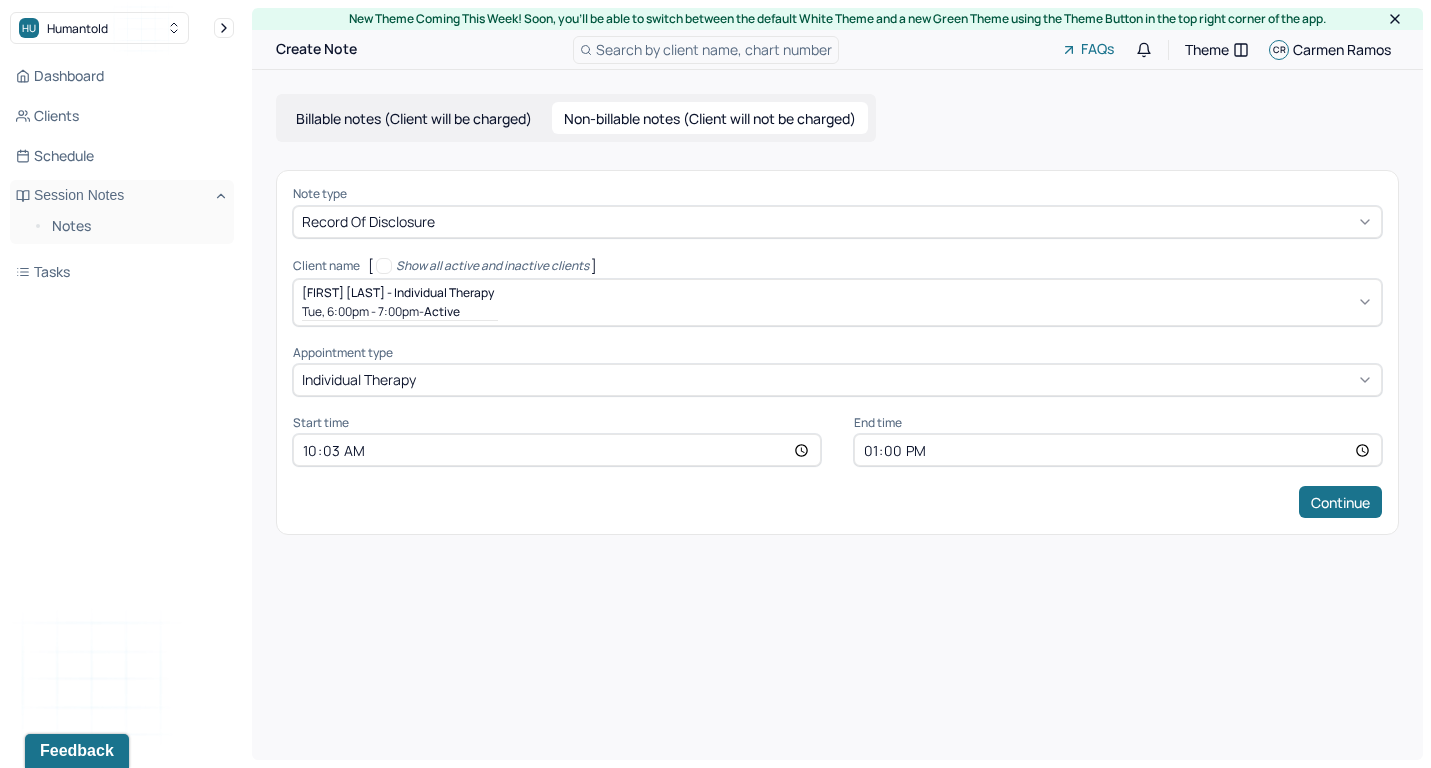 type on "22:00" 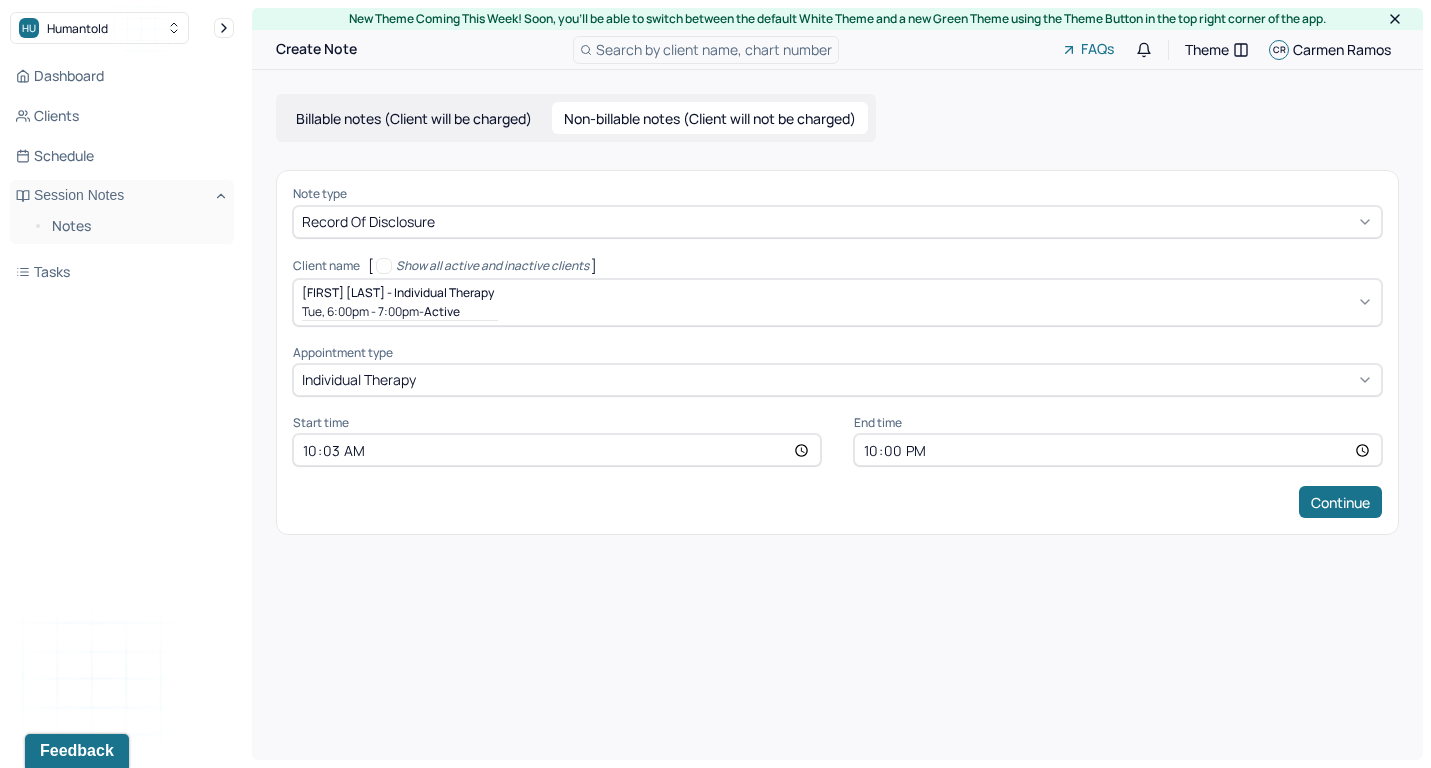click on "10:03" at bounding box center [557, 450] 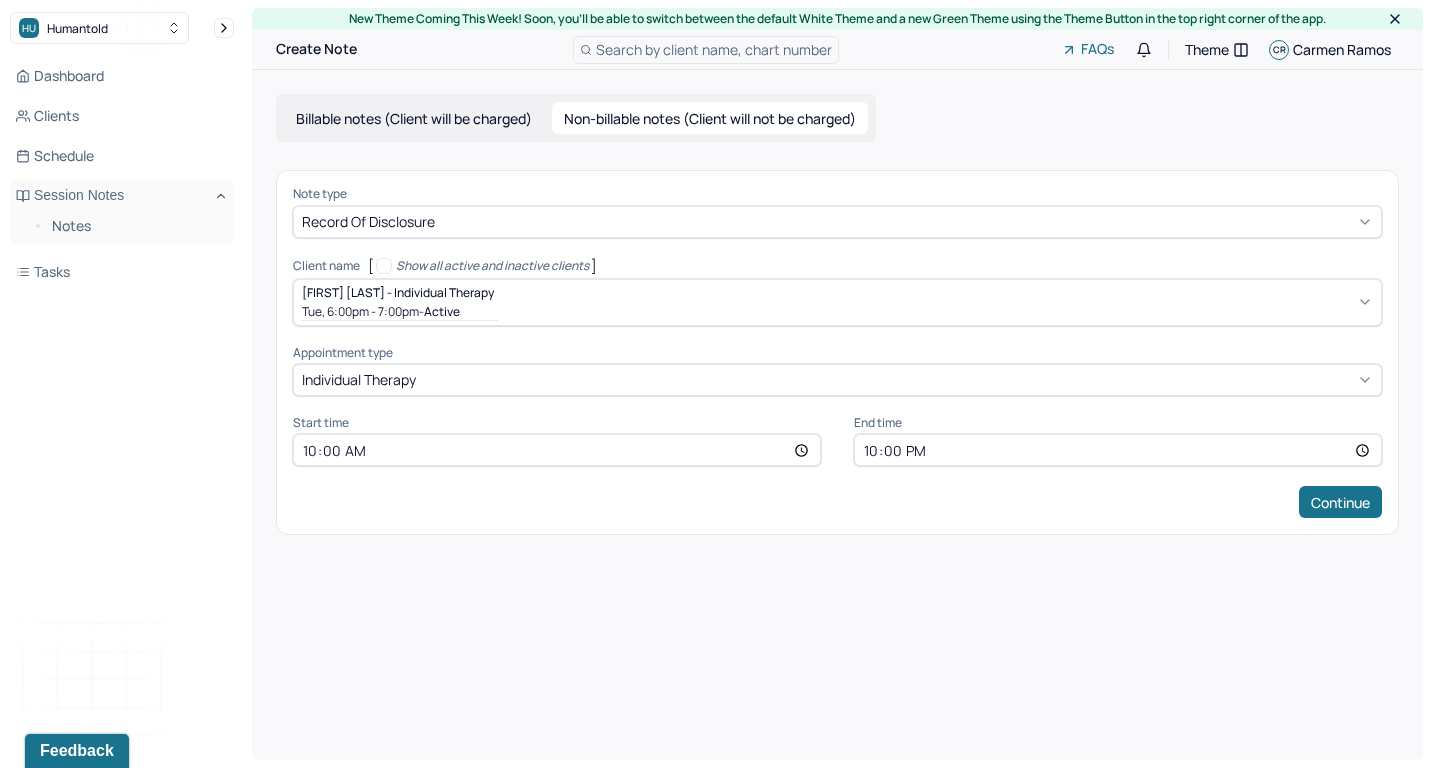 type on "10:03" 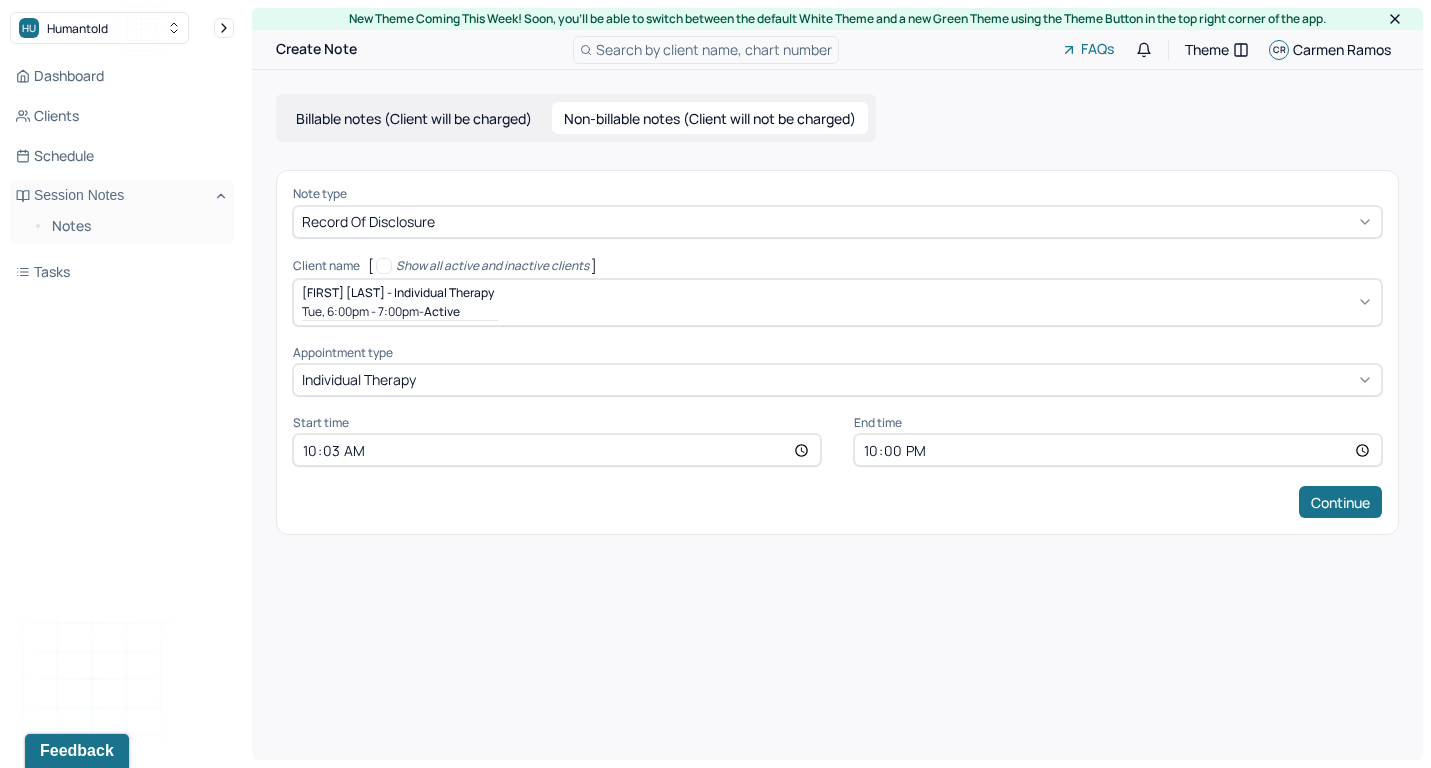 click on "22:00" at bounding box center [1118, 450] 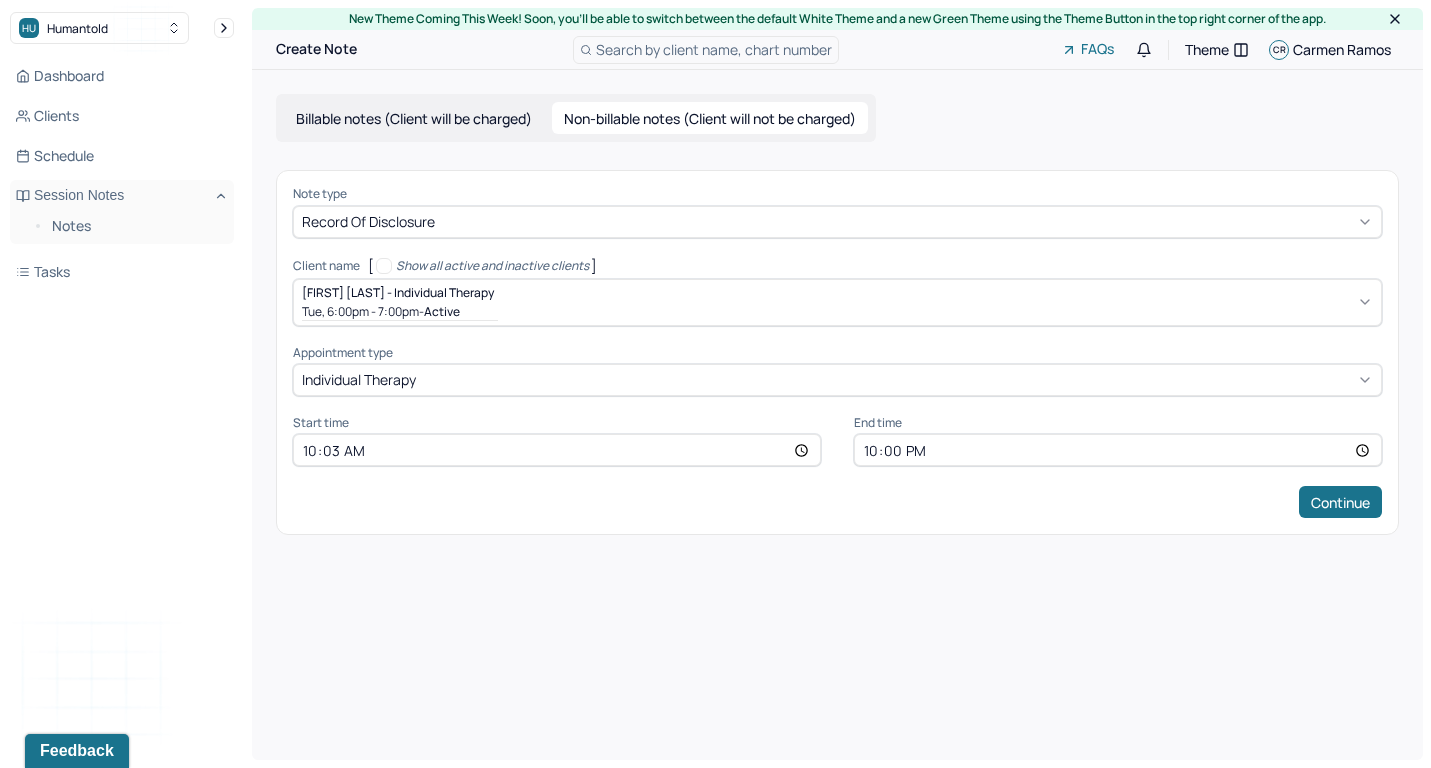 type on "22:04" 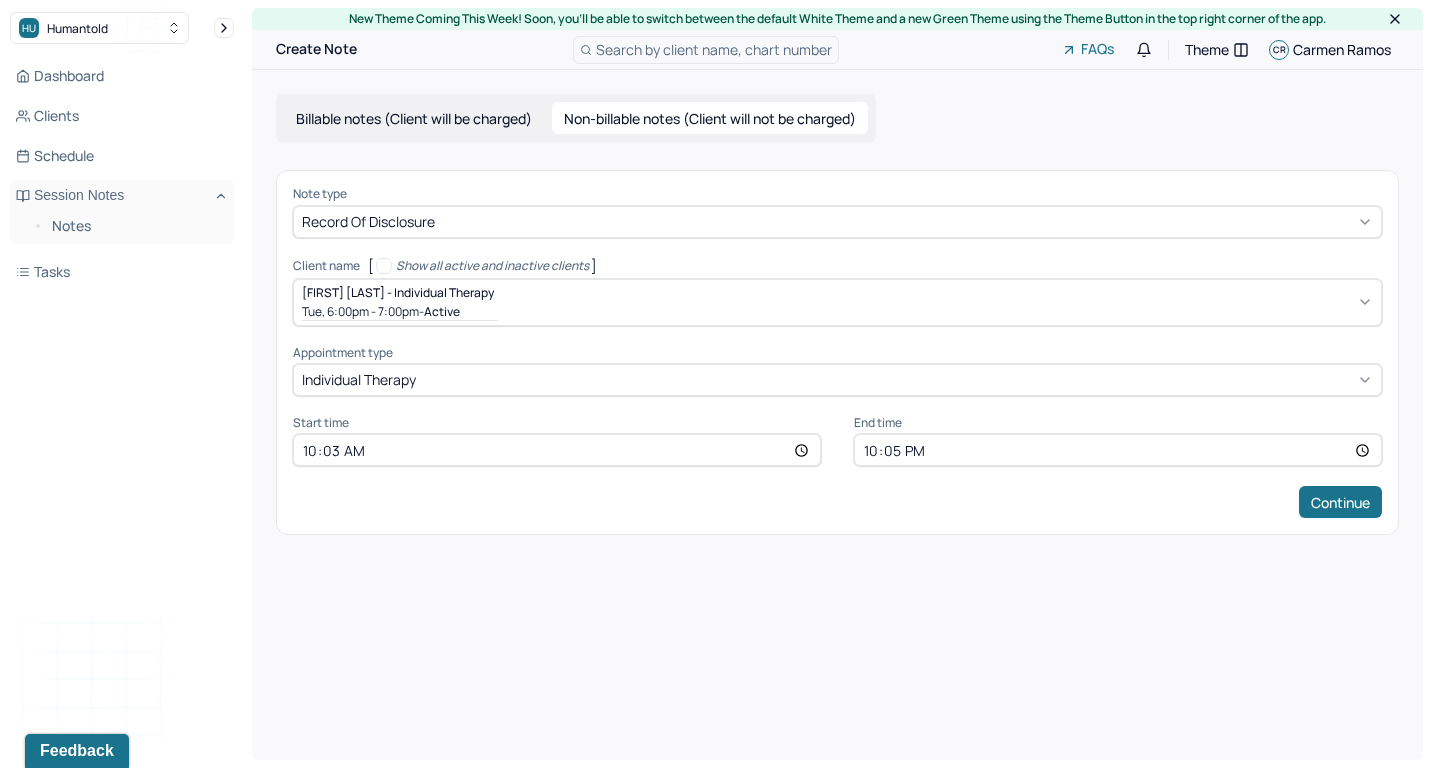 type on "10:05" 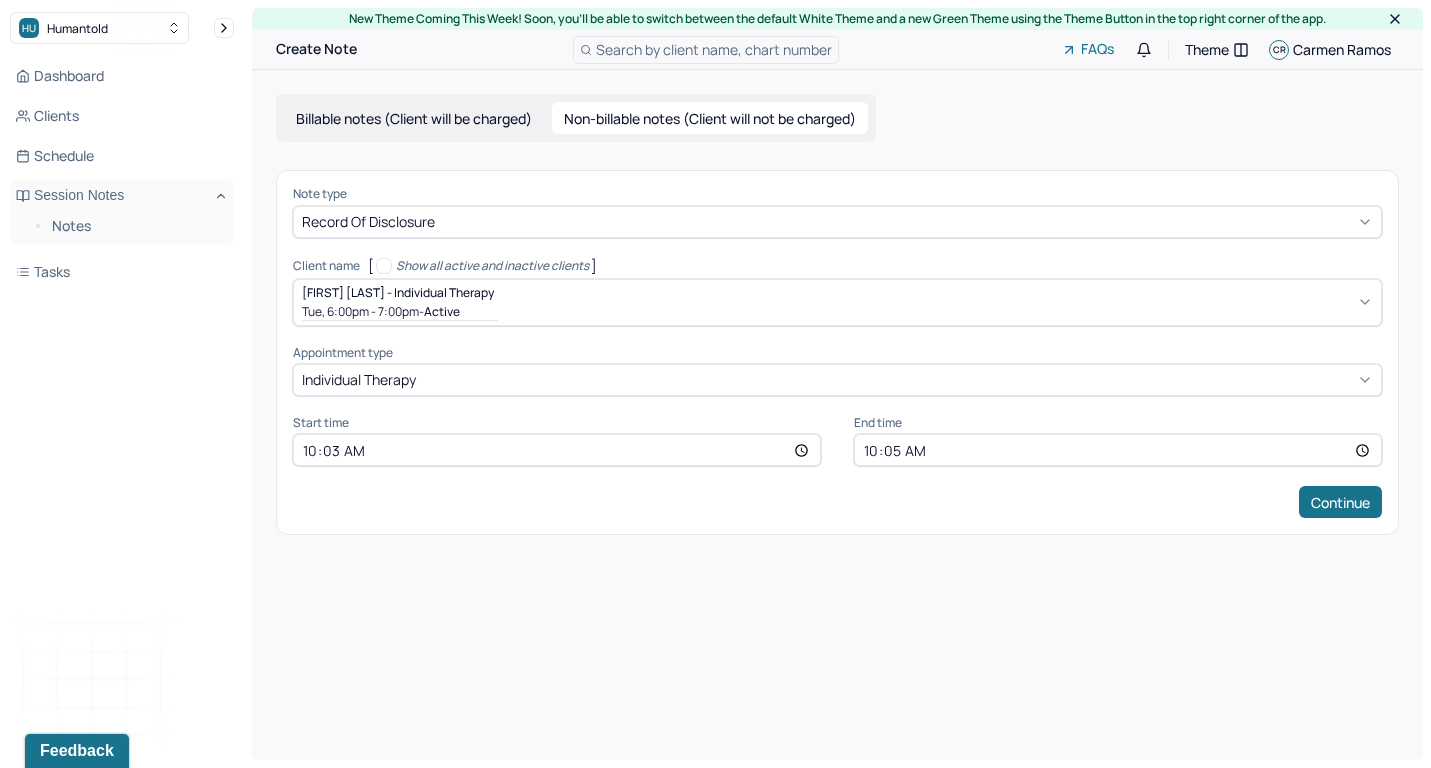 click on "New Theme Coming This Week! Soon, you’ll be able to switch between the default White Theme and a new Green Theme using the Theme Button in the top right corner of the app.  Create Note Search by client name, chart number  FAQs Theme CR [FIRST]   [LAST] Billable notes (Client will be charged) Non-billable notes (Client will not be charged) Note type Record of disclosure Client name [ Show all active and inactive clients ] [FIRST] [LAST] - Individual therapy Tue, 6:00pm - 7:00pm  -  active Supervisee name [FIRST] [LAST] Appointment type individual therapy Start time 10:03 End time 10:05 Continue" at bounding box center [837, 384] 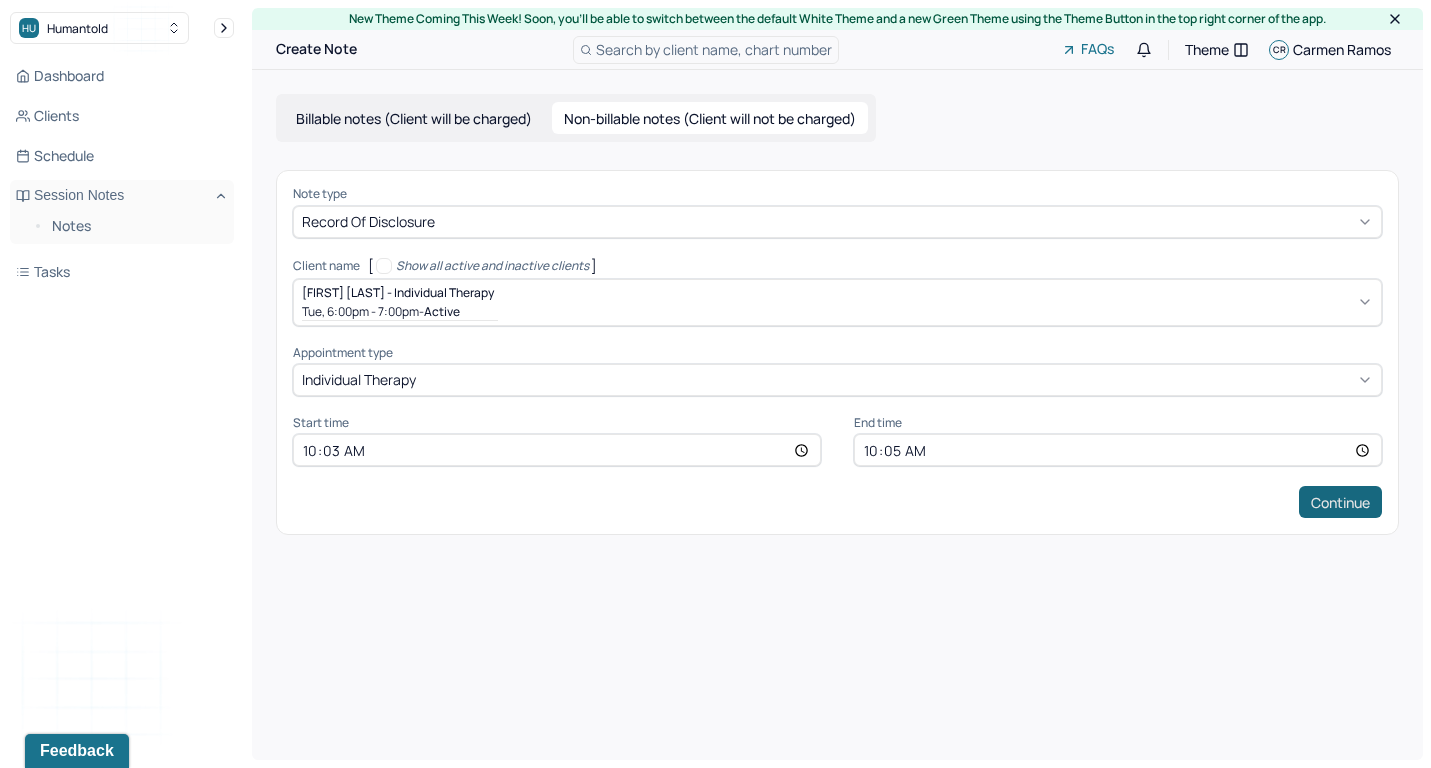 click on "Continue" at bounding box center [1340, 502] 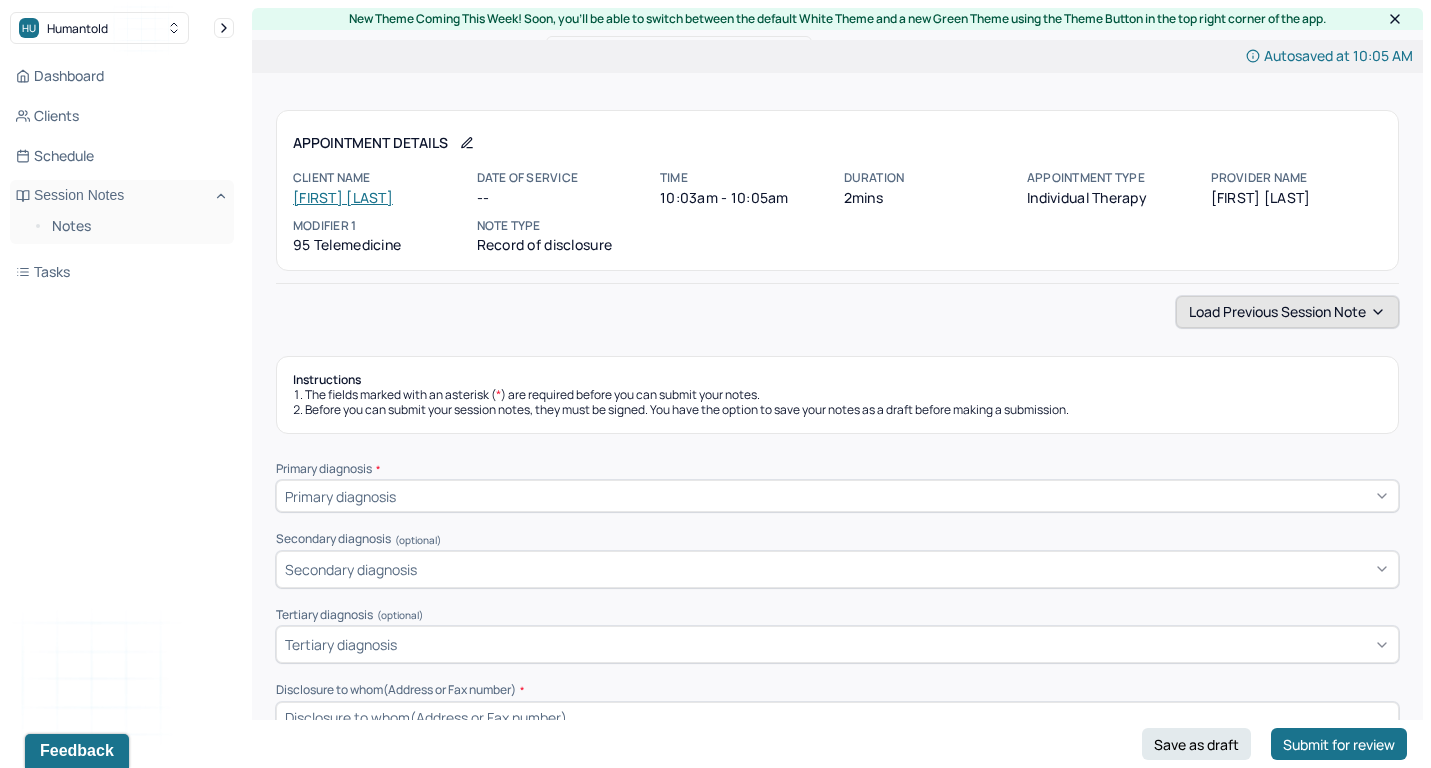 click on "Load previous session note" at bounding box center [1287, 312] 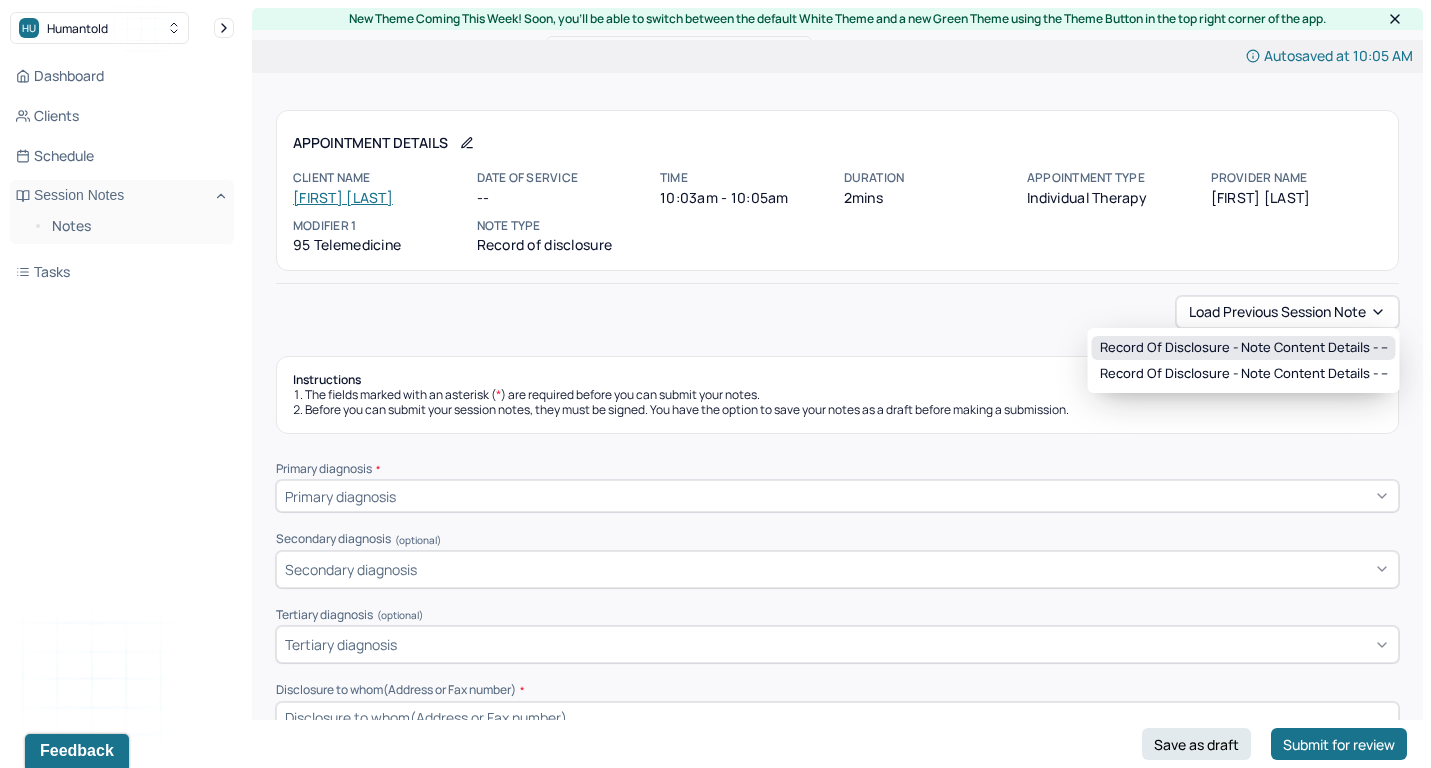 click on "Record of disclosure   - Note content Details -   --" at bounding box center (1244, 348) 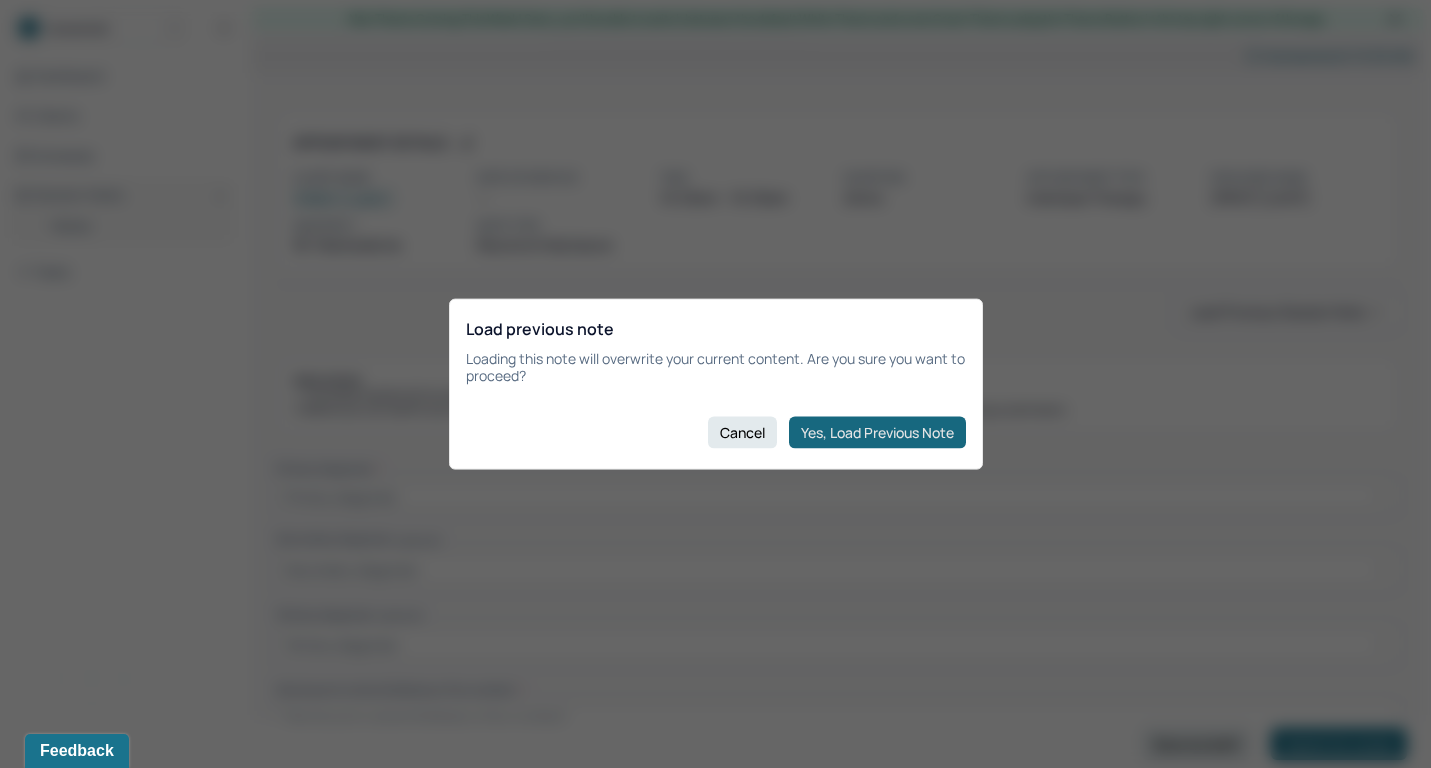 click on "Yes, Load Previous Note" at bounding box center [877, 432] 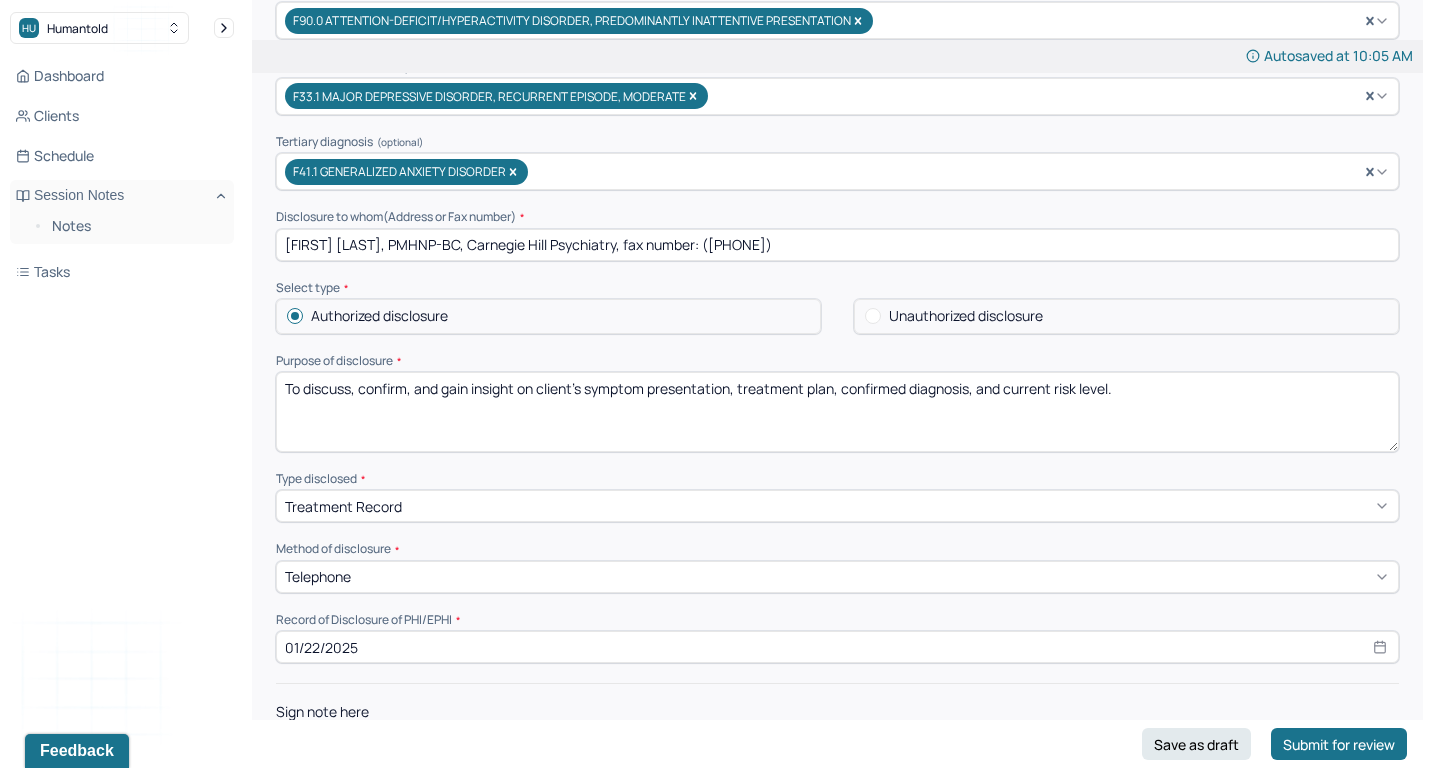 scroll, scrollTop: 474, scrollLeft: 0, axis: vertical 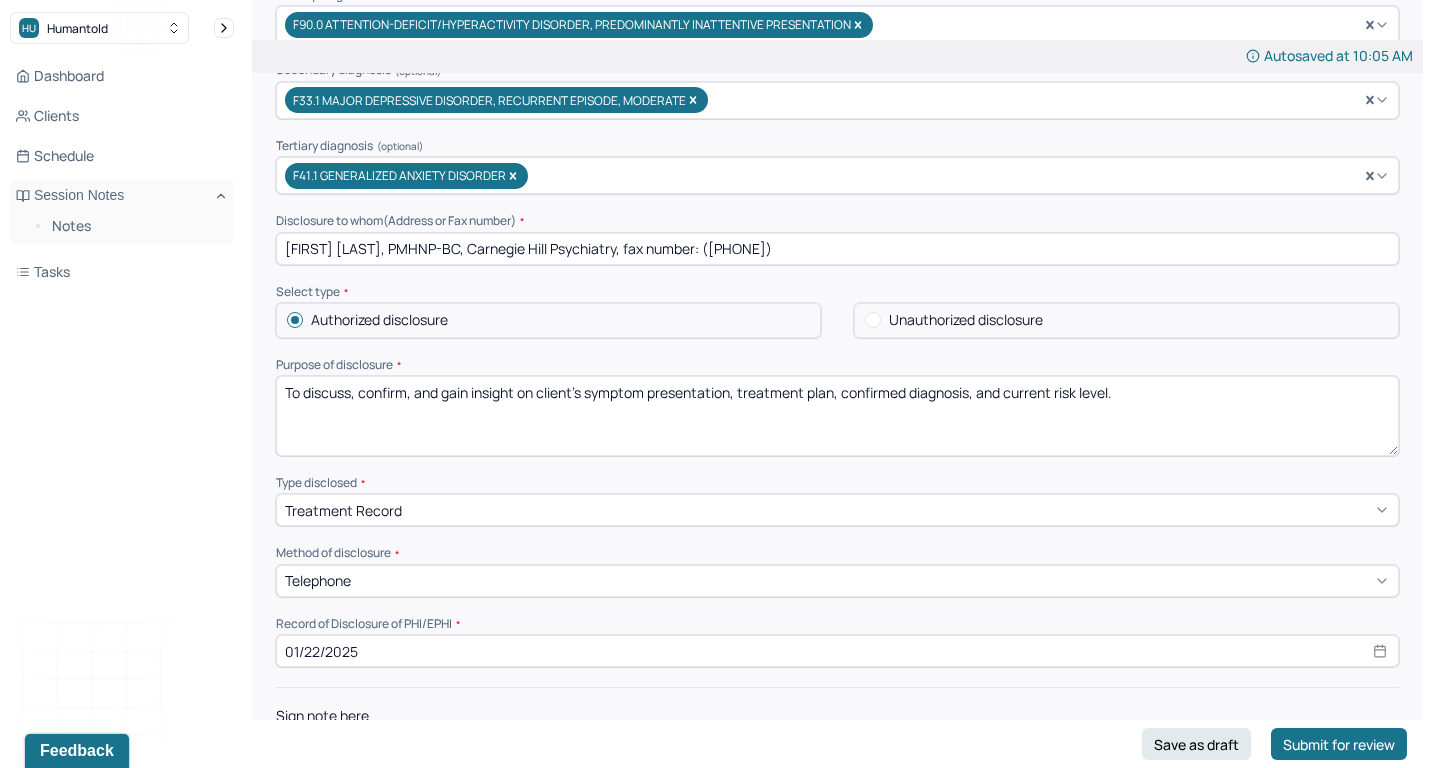 click on "To discuss, confirm, and gain insight on client's symptom presentation, treatment plan, confirmed diagnosis, and current risk level." at bounding box center [837, 416] 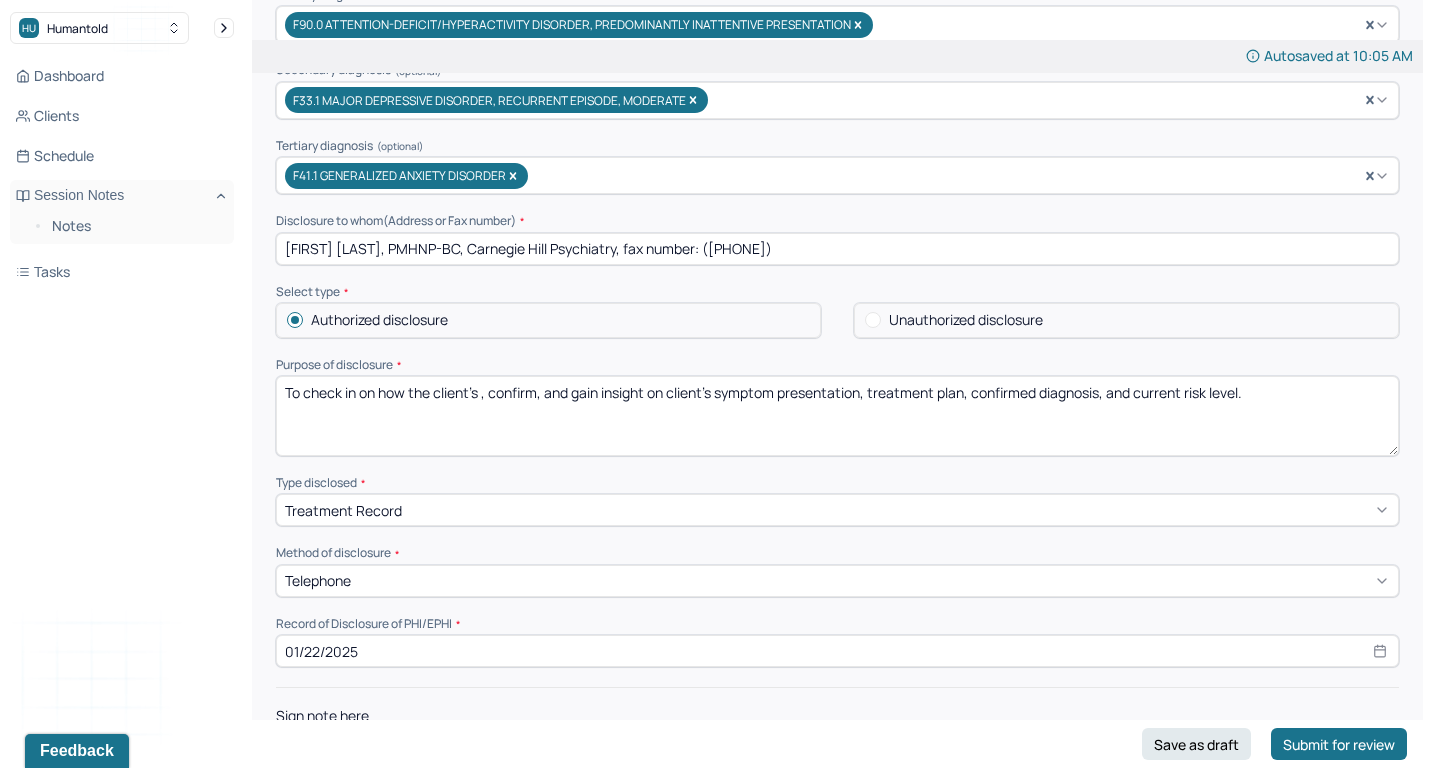 drag, startPoint x: 479, startPoint y: 377, endPoint x: 712, endPoint y: 383, distance: 233.07724 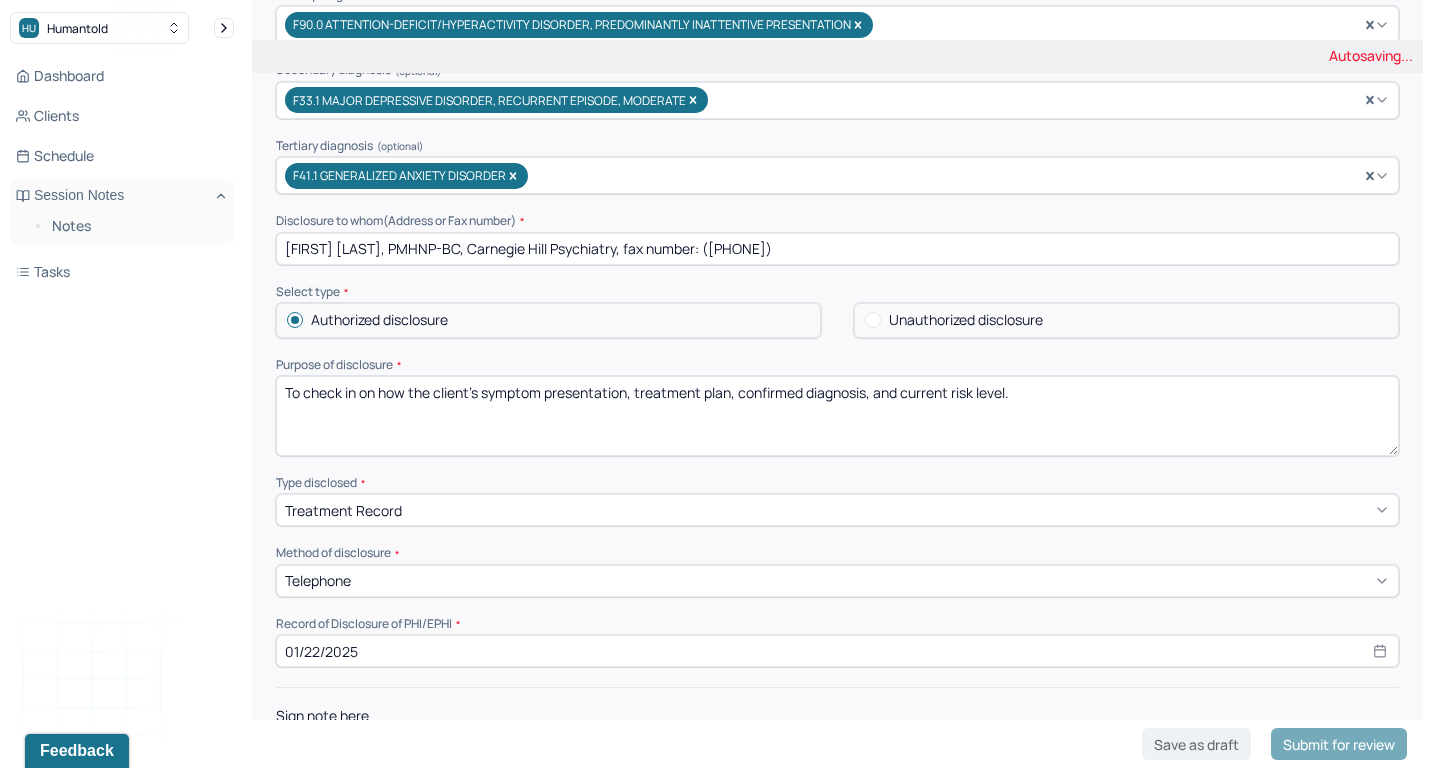 click on "To check in on how the client's , confirm, and gain insight on client's symptom presentation, treatment plan, confirmed diagnosis, and current risk level." at bounding box center (837, 416) 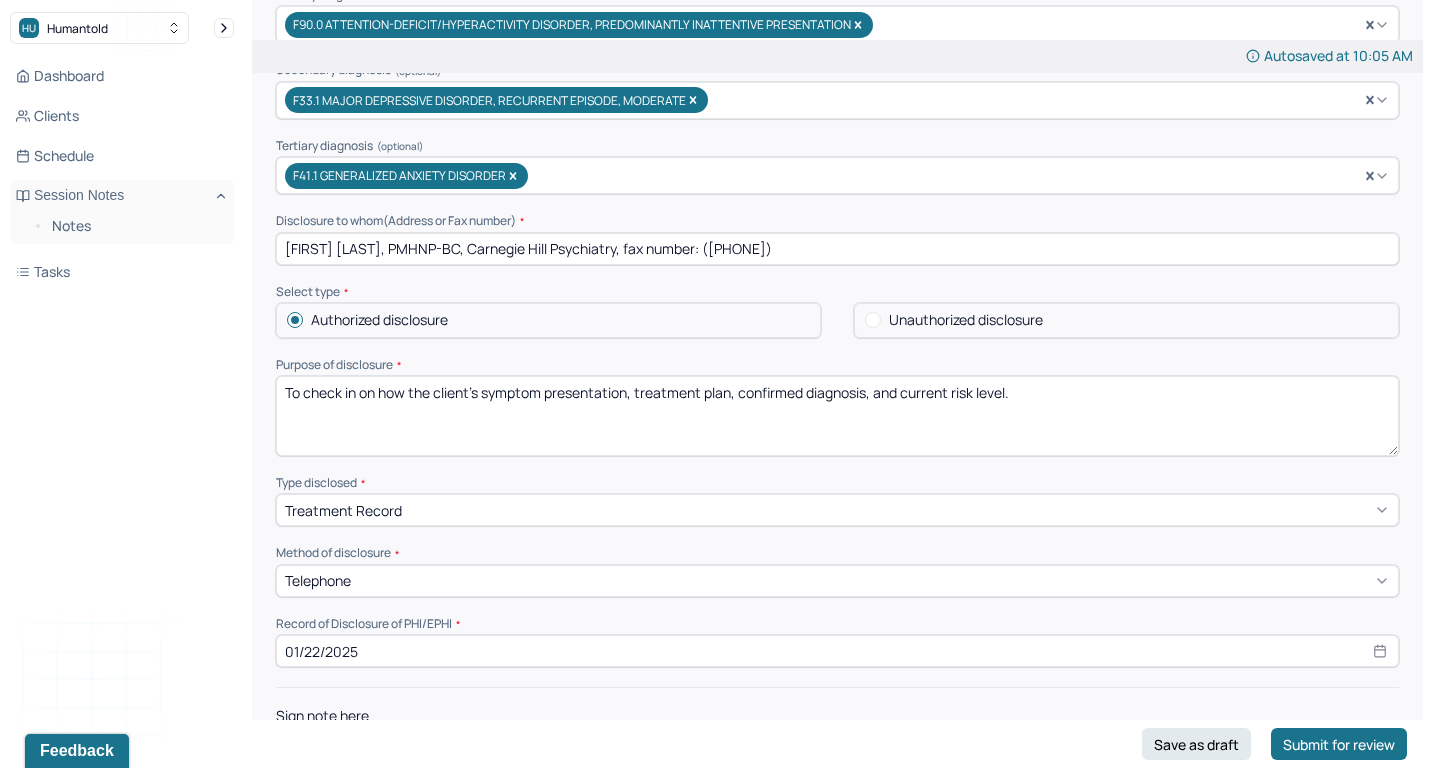 click on "To check in on how the client's symptom presentation, treatment plan, confirmed diagnosis, and current risk level." at bounding box center [837, 416] 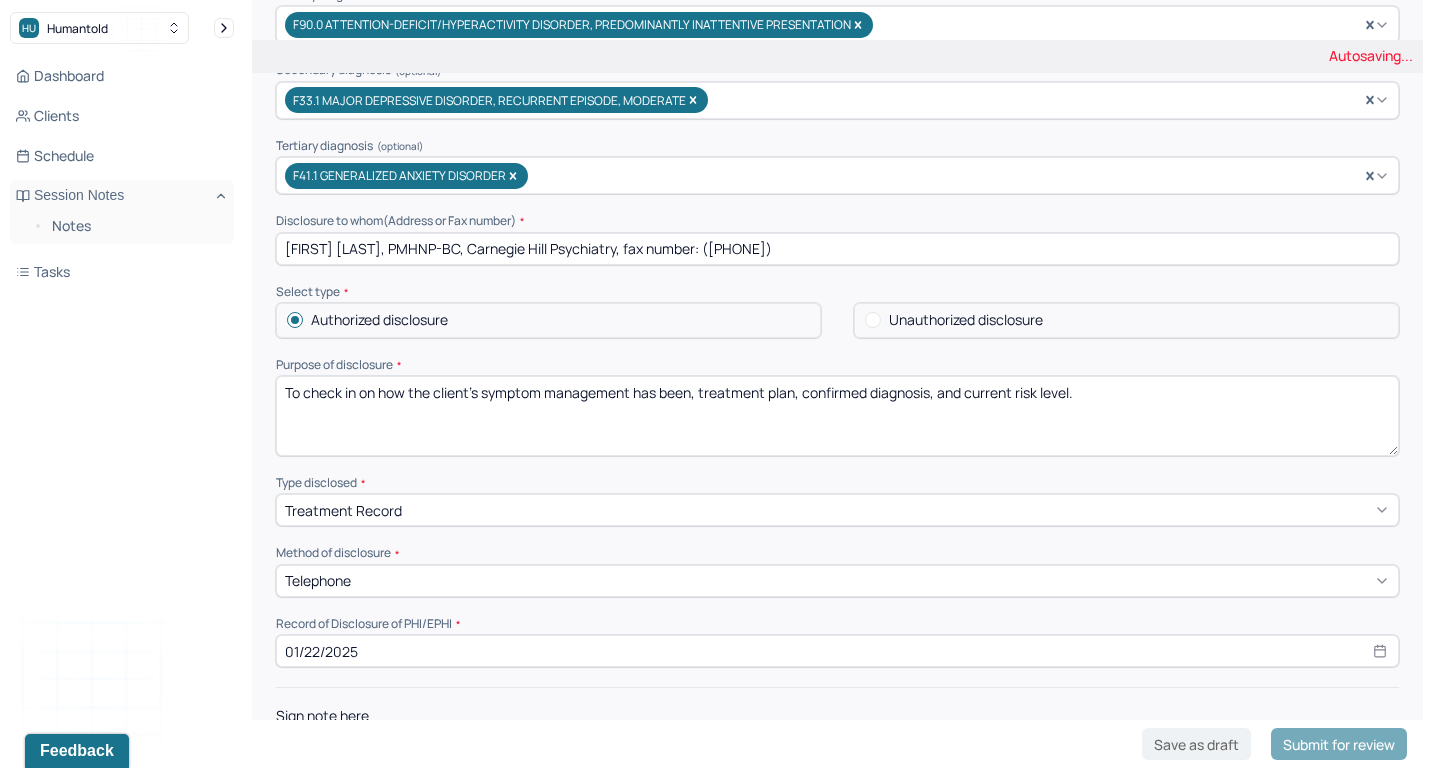 click on "To check in on how the client's symptom management , treatment plan, confirmed diagnosis, and current risk level." at bounding box center (837, 416) 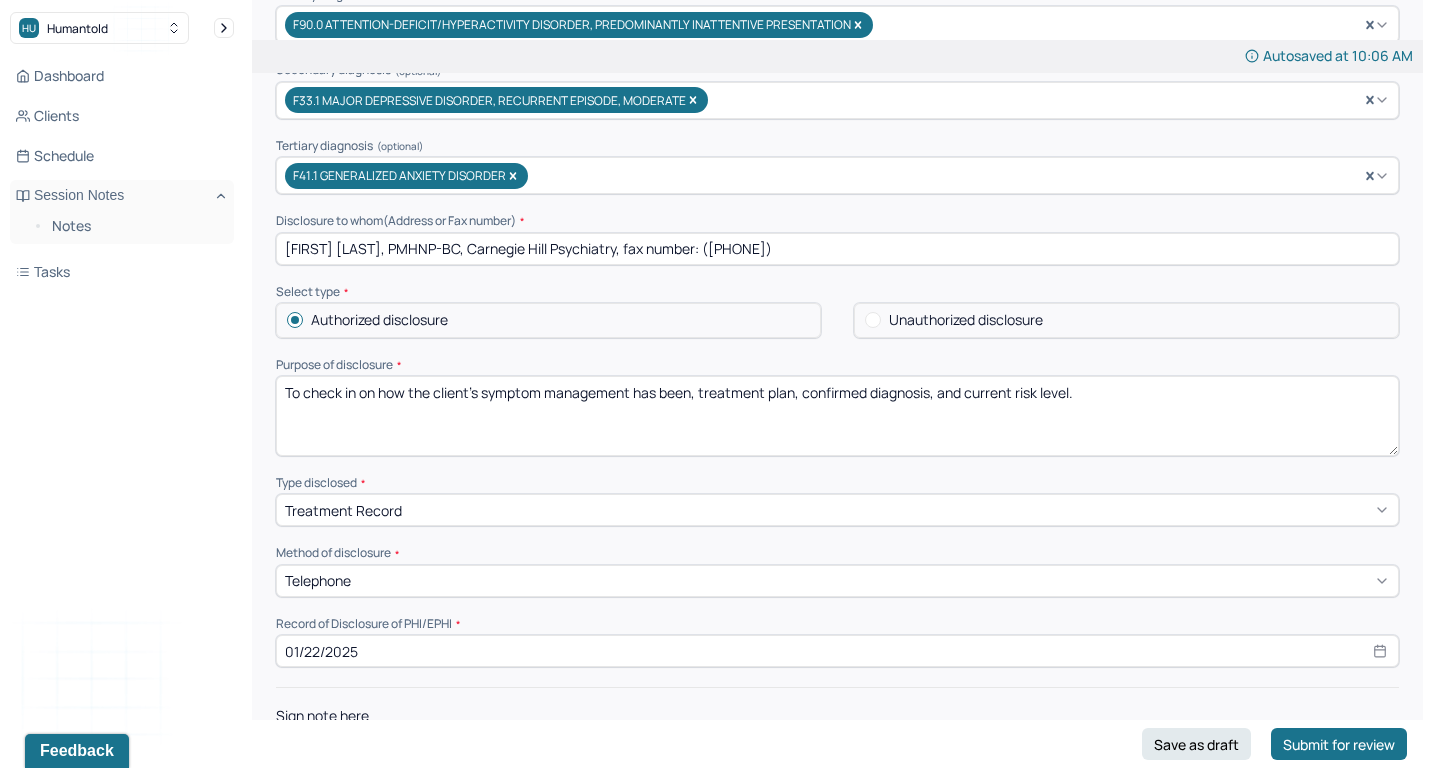 click on "To check in on how the client's symptom management has been, treatment plan, confirmed diagnosis, and current risk level." at bounding box center [837, 416] 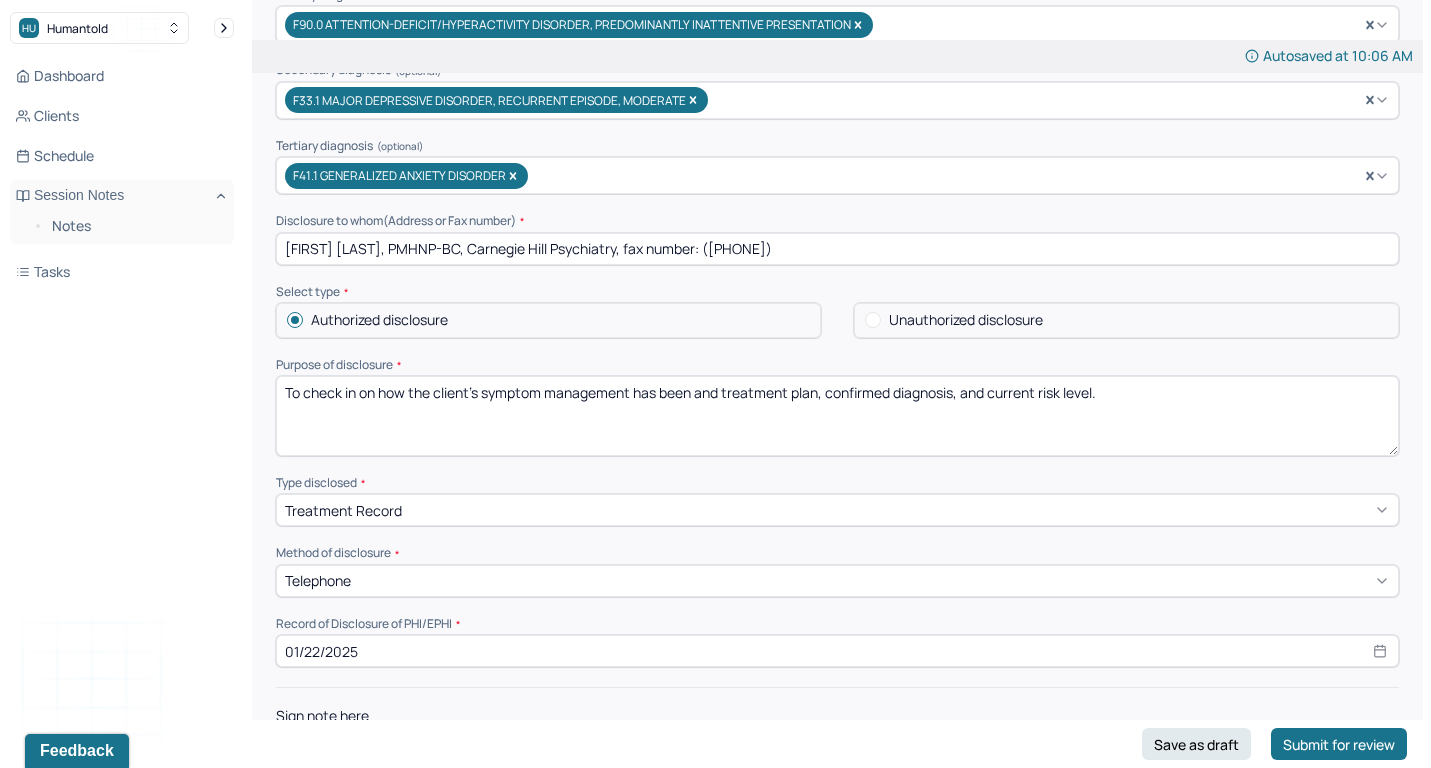 drag, startPoint x: 818, startPoint y: 382, endPoint x: 1111, endPoint y: 386, distance: 293.0273 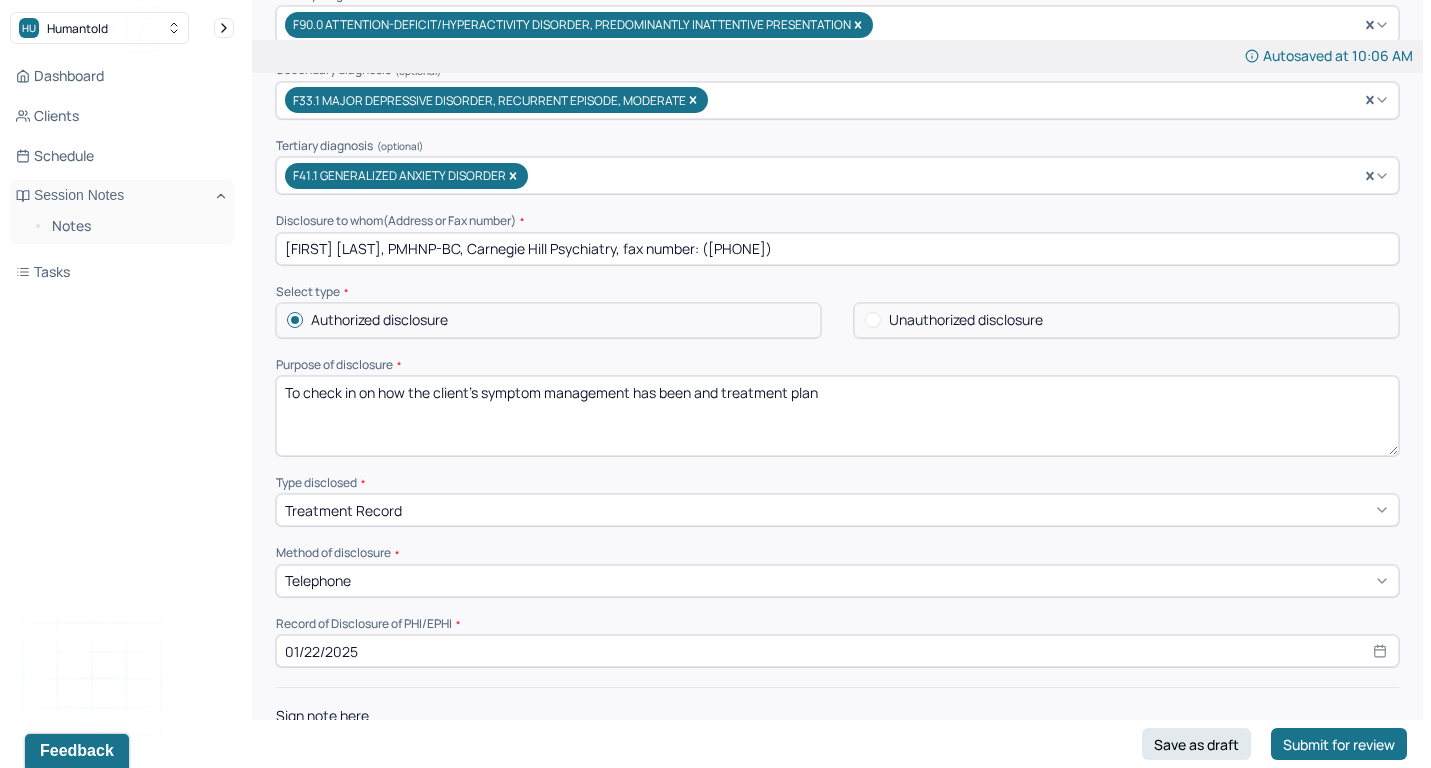 click on "To check in on how the client's symptom management has been and treatment plan" at bounding box center (837, 416) 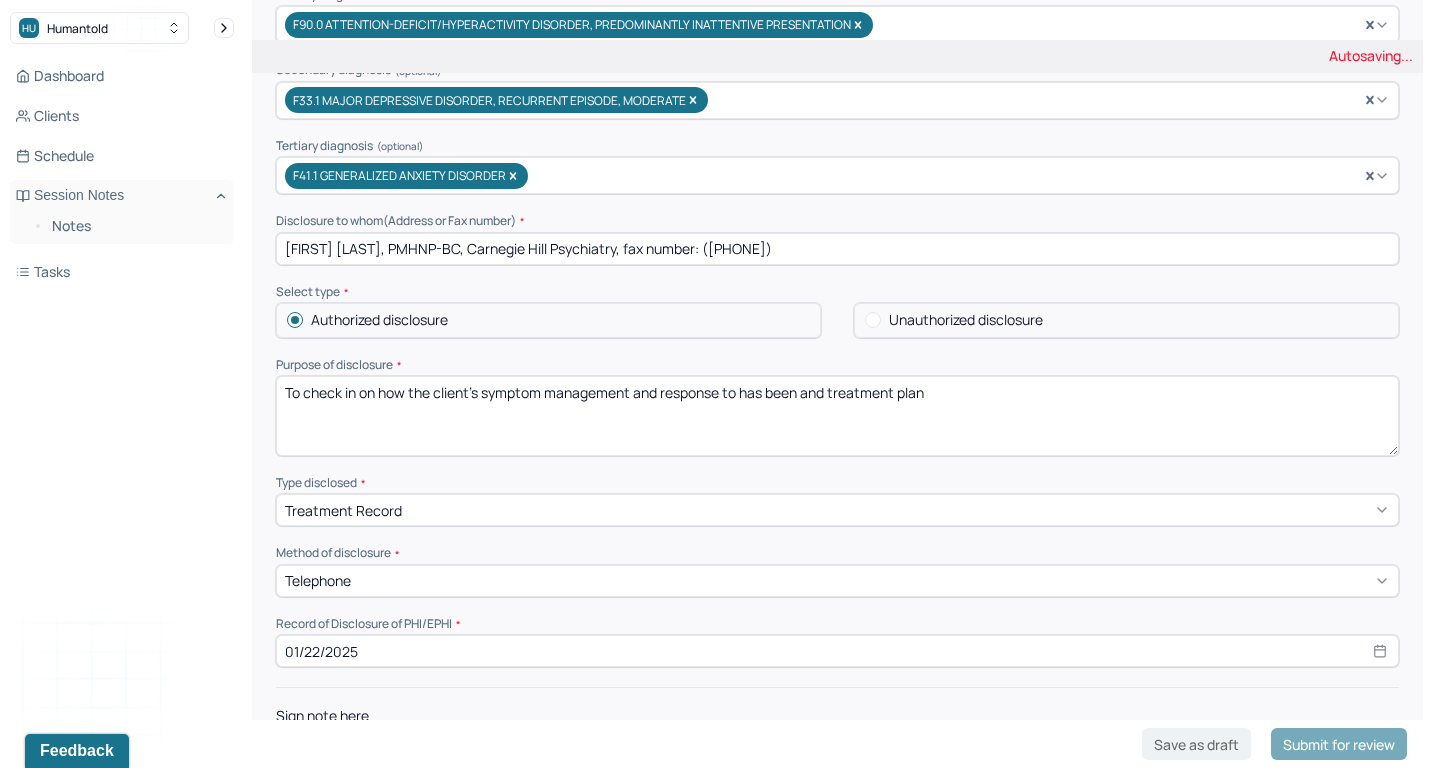 drag, startPoint x: 738, startPoint y: 379, endPoint x: 827, endPoint y: 379, distance: 89 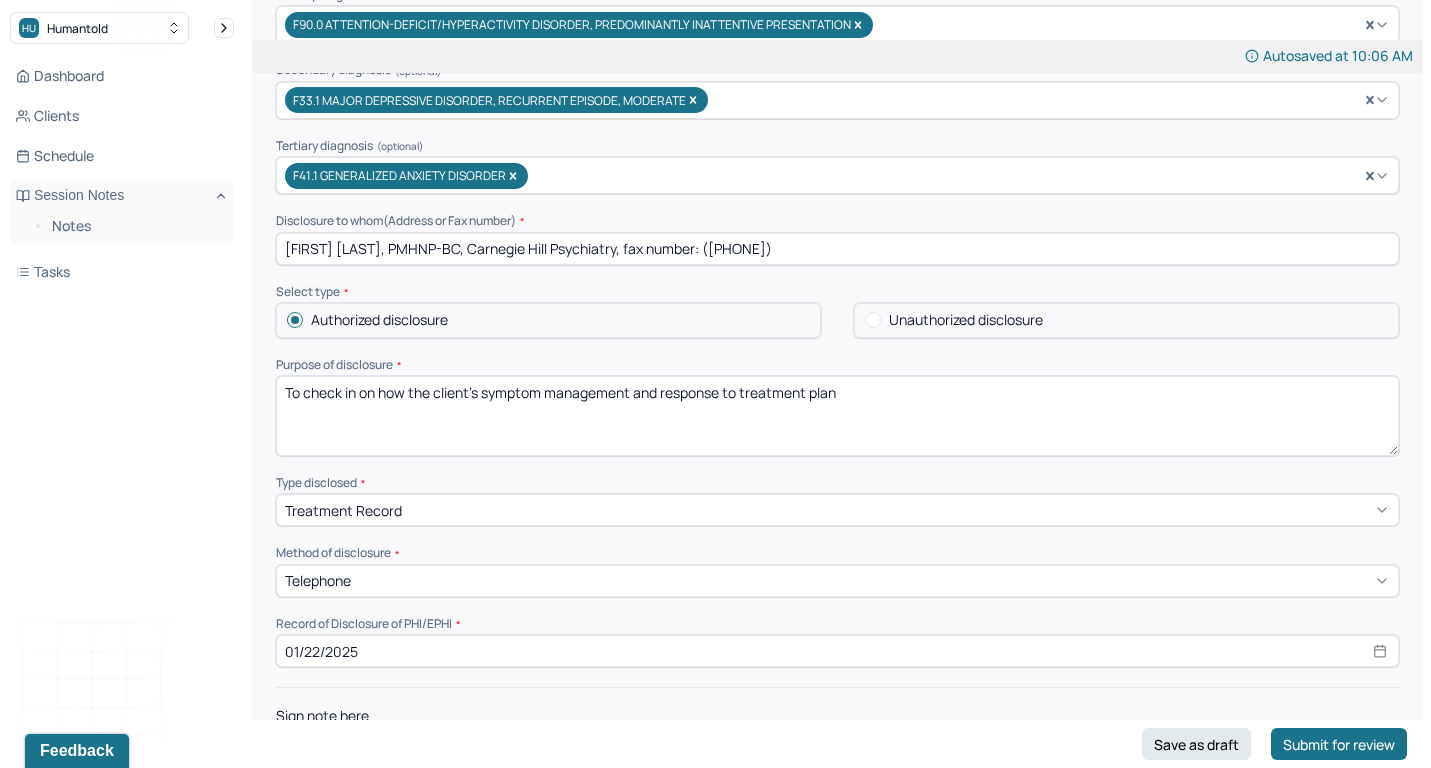 click on "To check in on how the client's symptom management and response to has been and treatment plan" at bounding box center [837, 416] 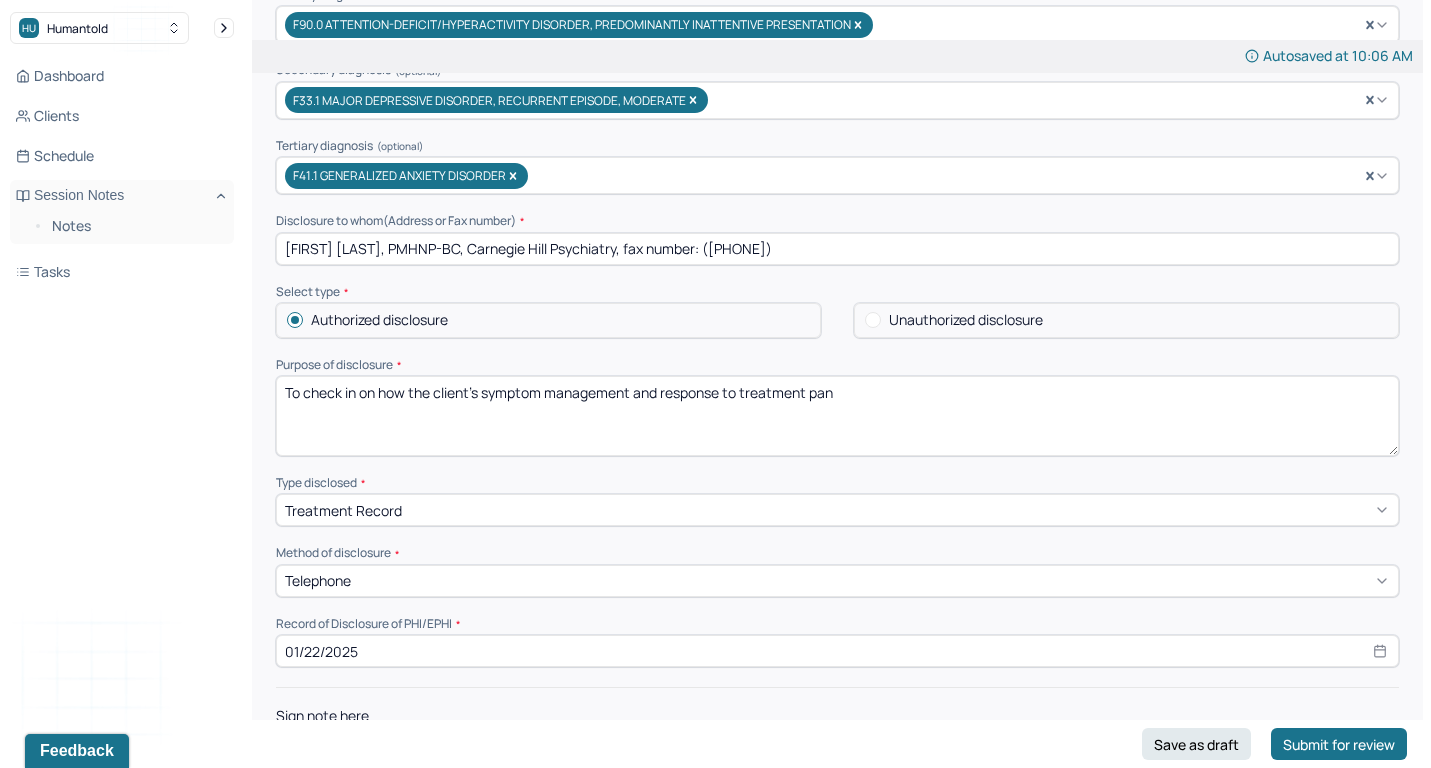 click on "To check in on how the client's symptom management and response to has been and treatment plan" at bounding box center [837, 416] 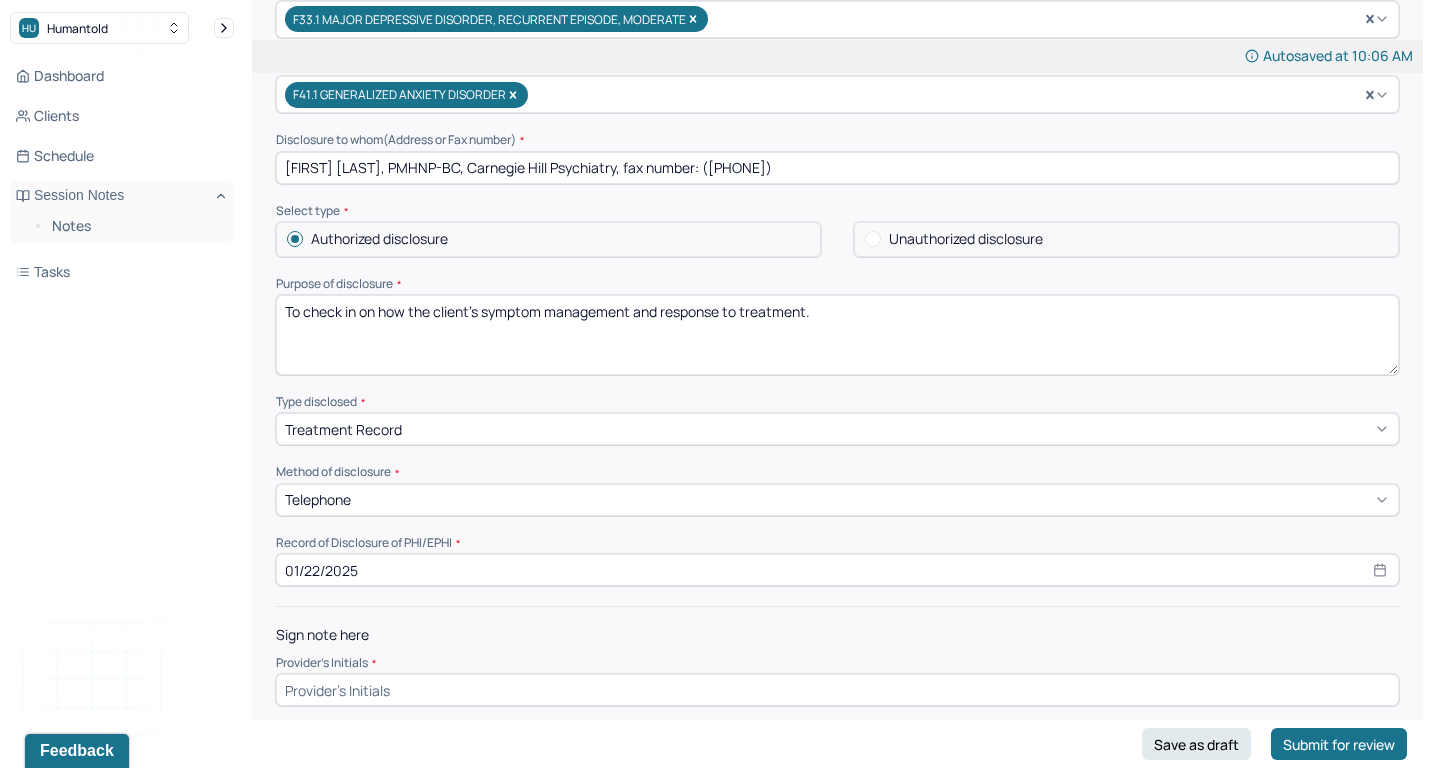 scroll, scrollTop: 554, scrollLeft: 0, axis: vertical 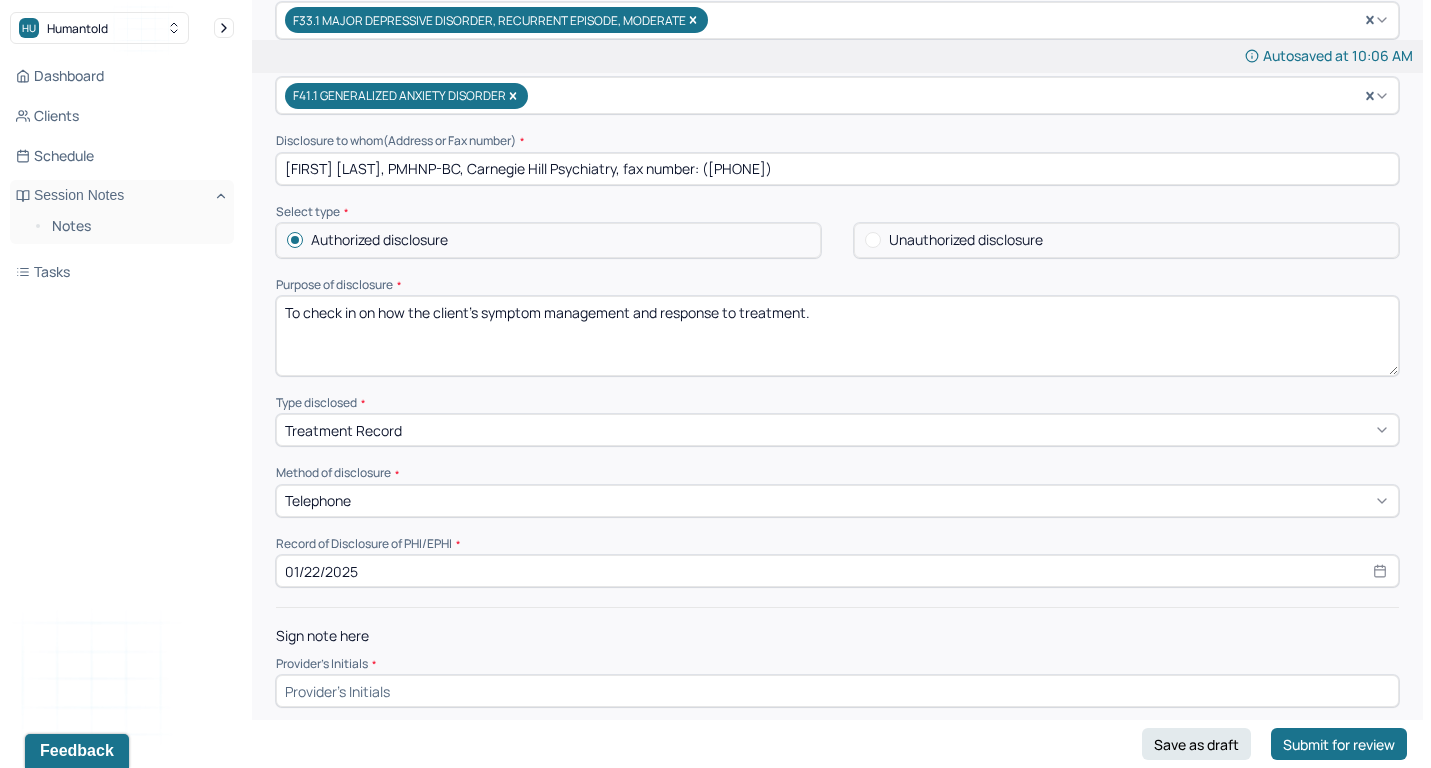 type on "To check in on how the client's symptom management and response to treatment." 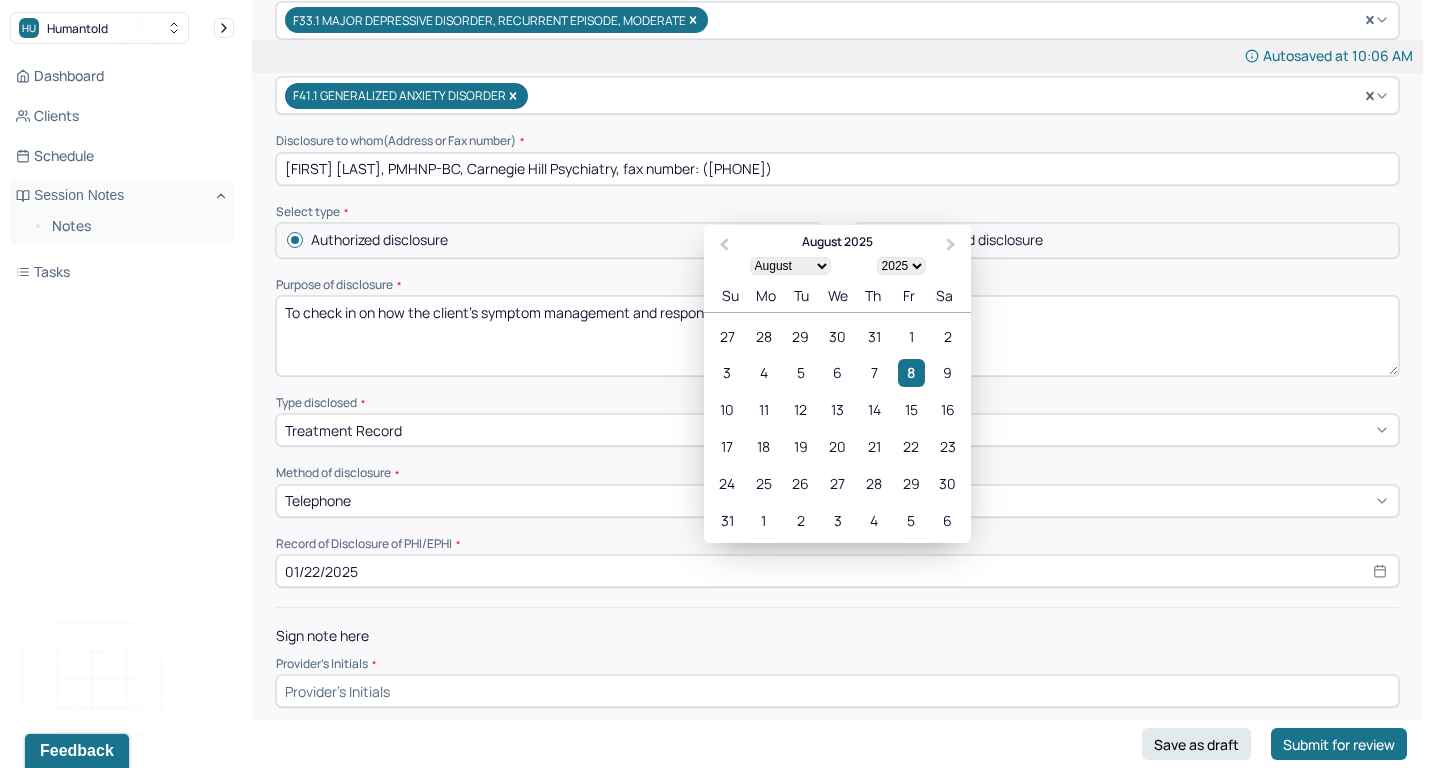 click on "01/22/2025" at bounding box center [837, 571] 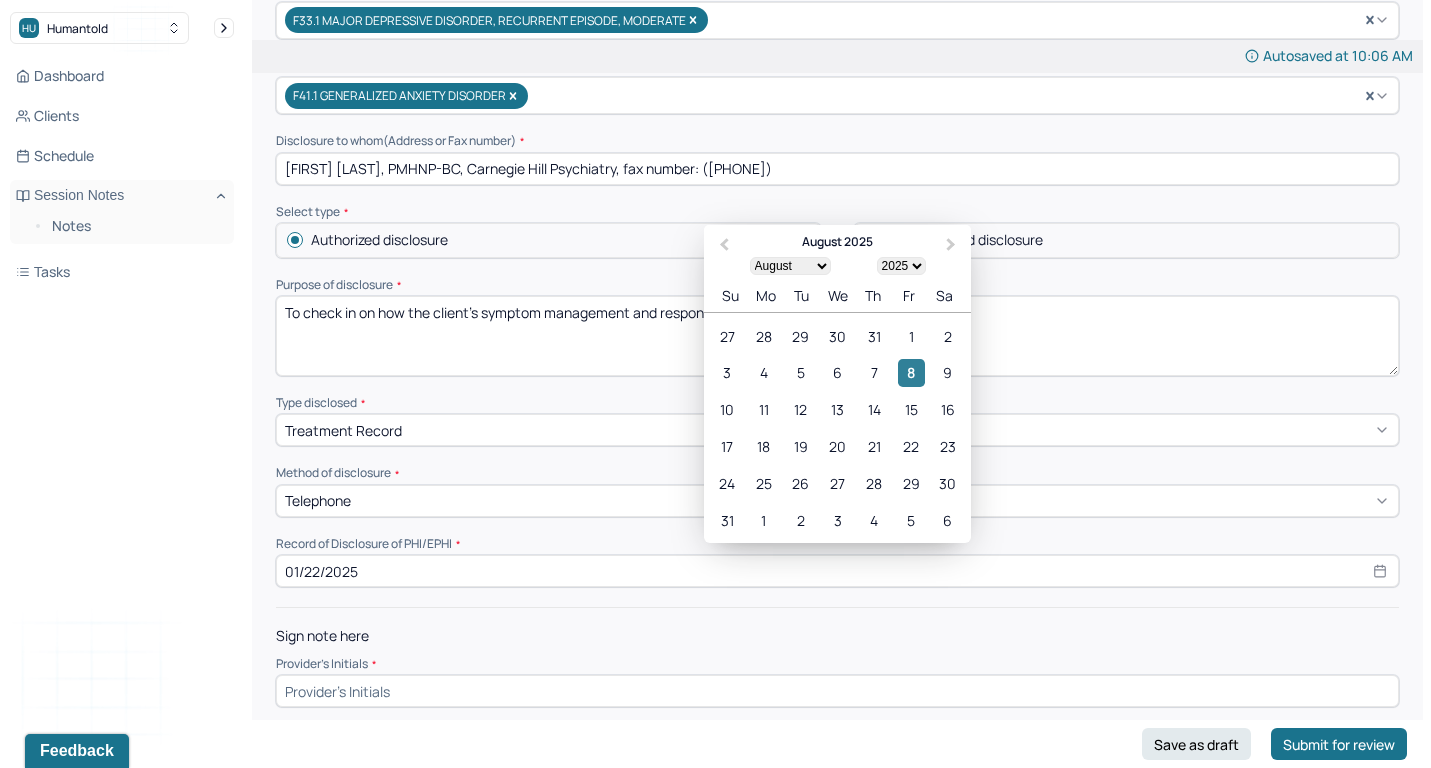 click on "8" at bounding box center [911, 373] 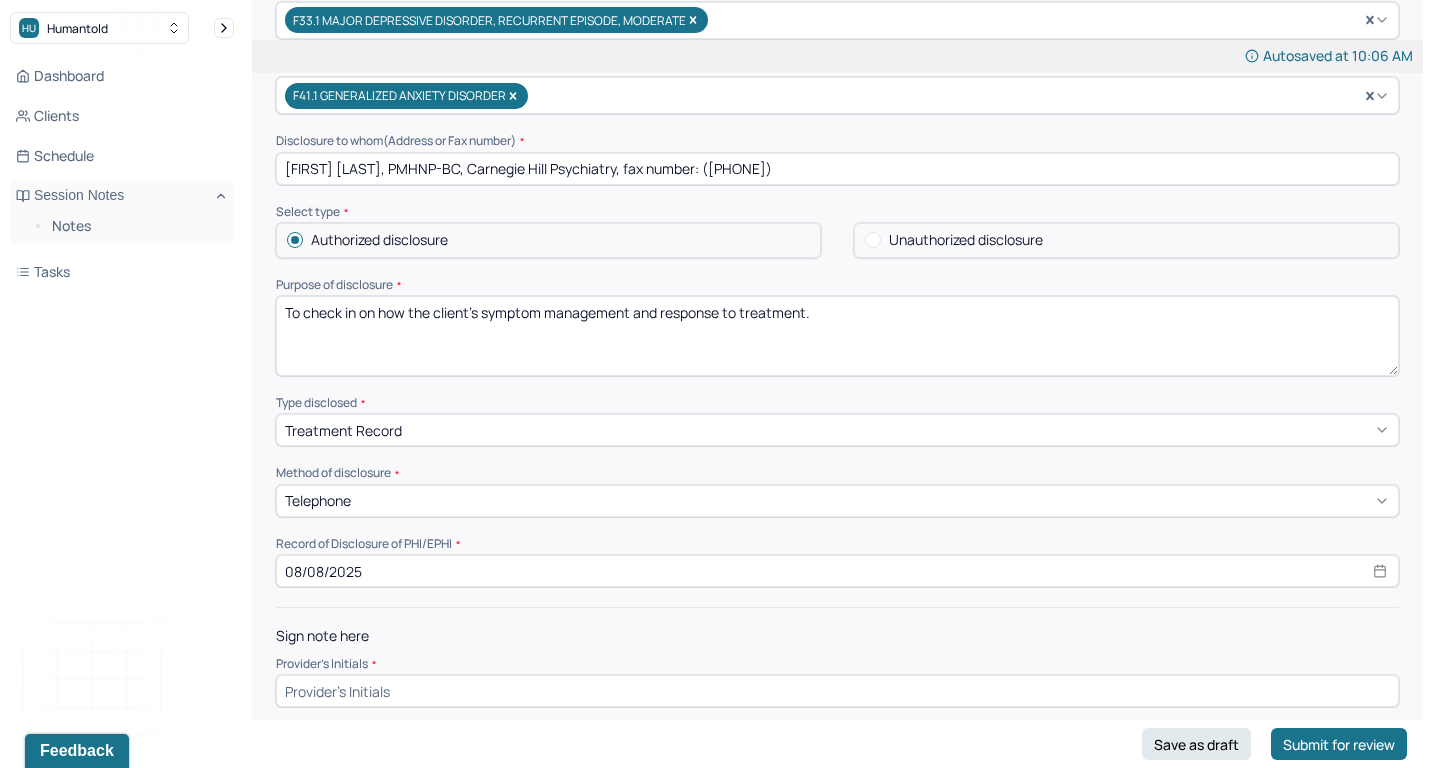 click at bounding box center (837, 691) 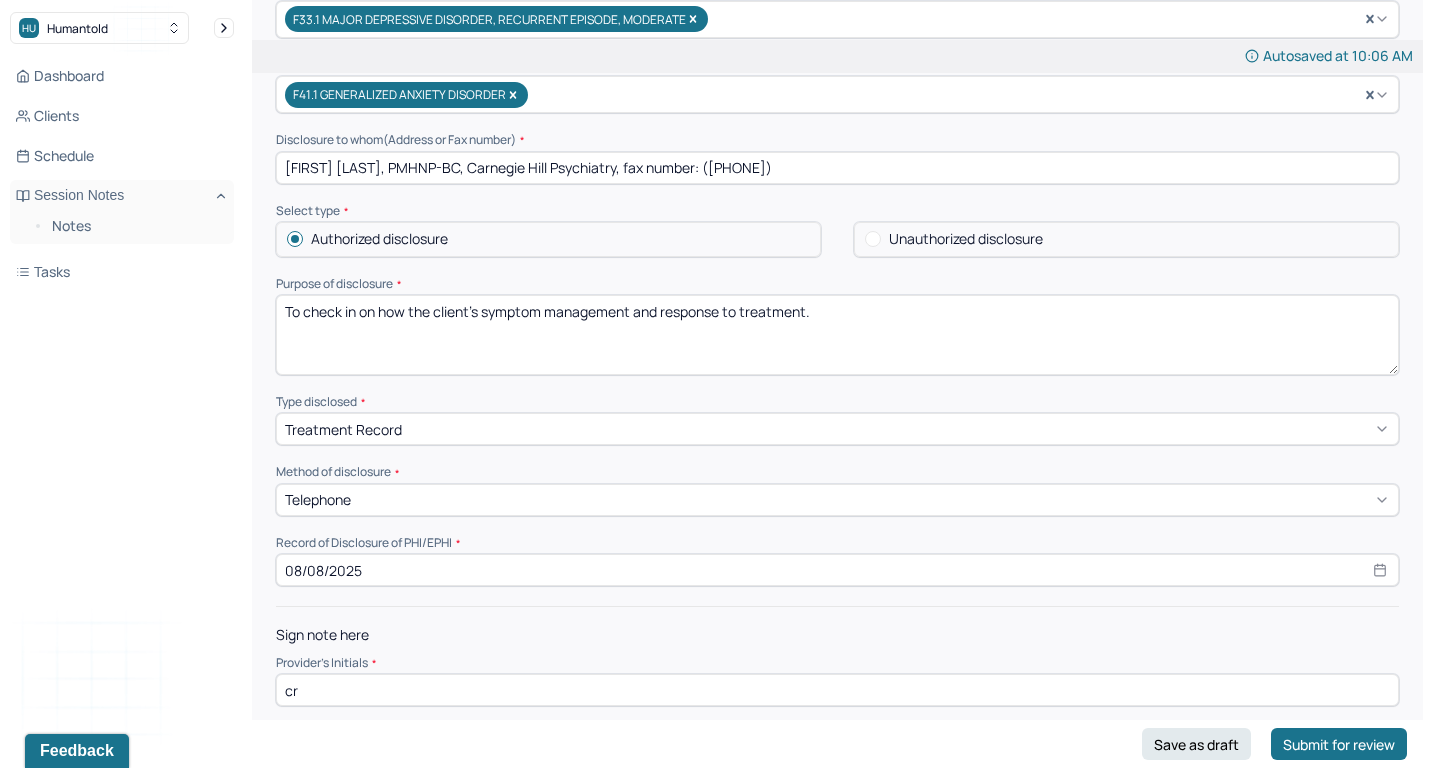 scroll, scrollTop: 554, scrollLeft: 0, axis: vertical 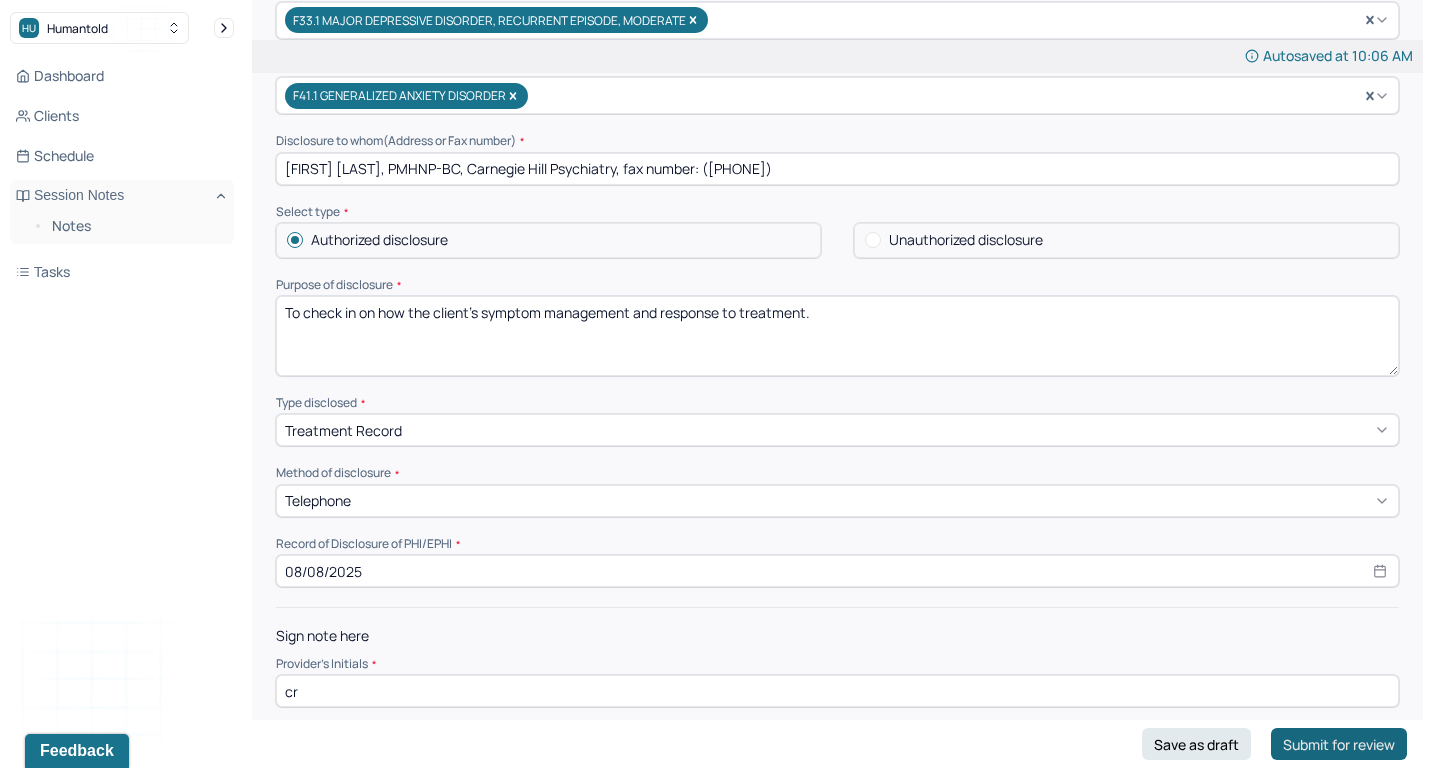 type on "cr" 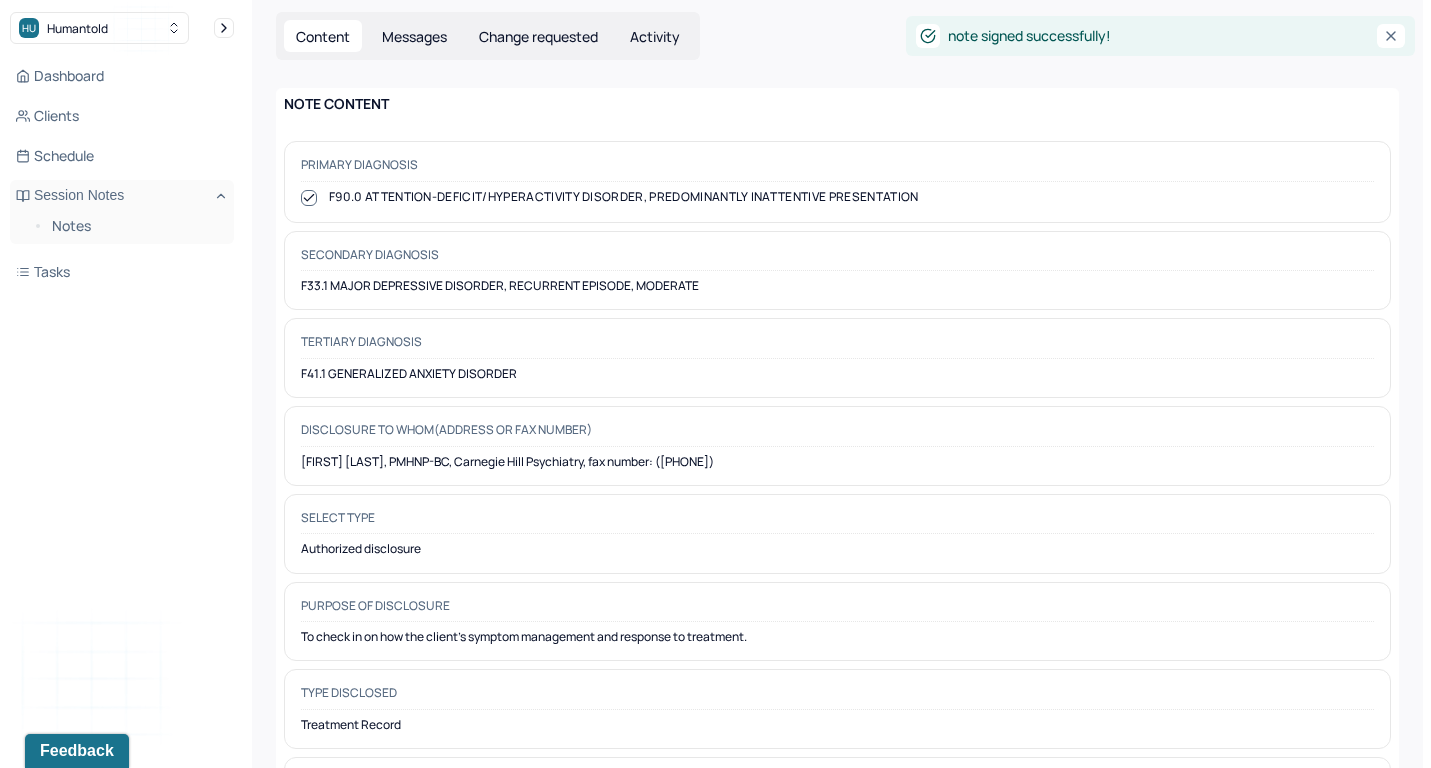 scroll, scrollTop: 0, scrollLeft: 0, axis: both 